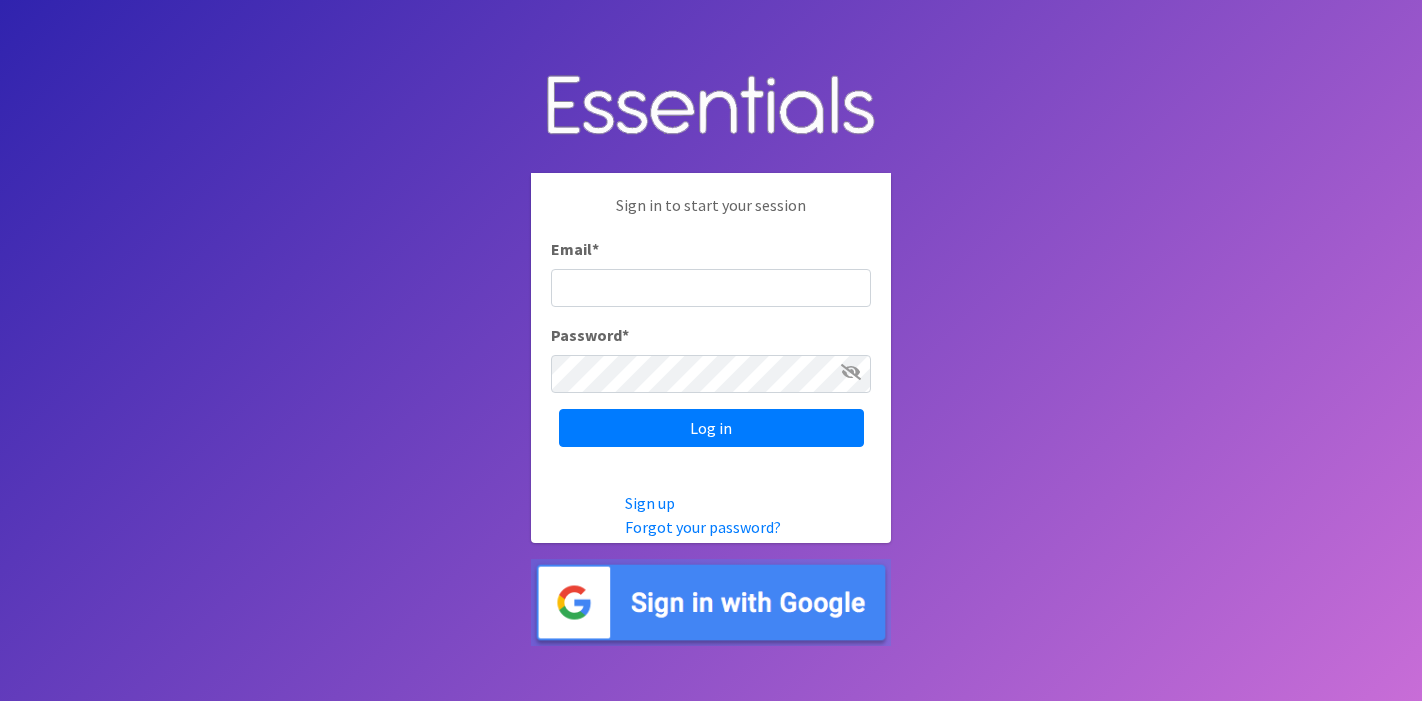 scroll, scrollTop: 0, scrollLeft: 0, axis: both 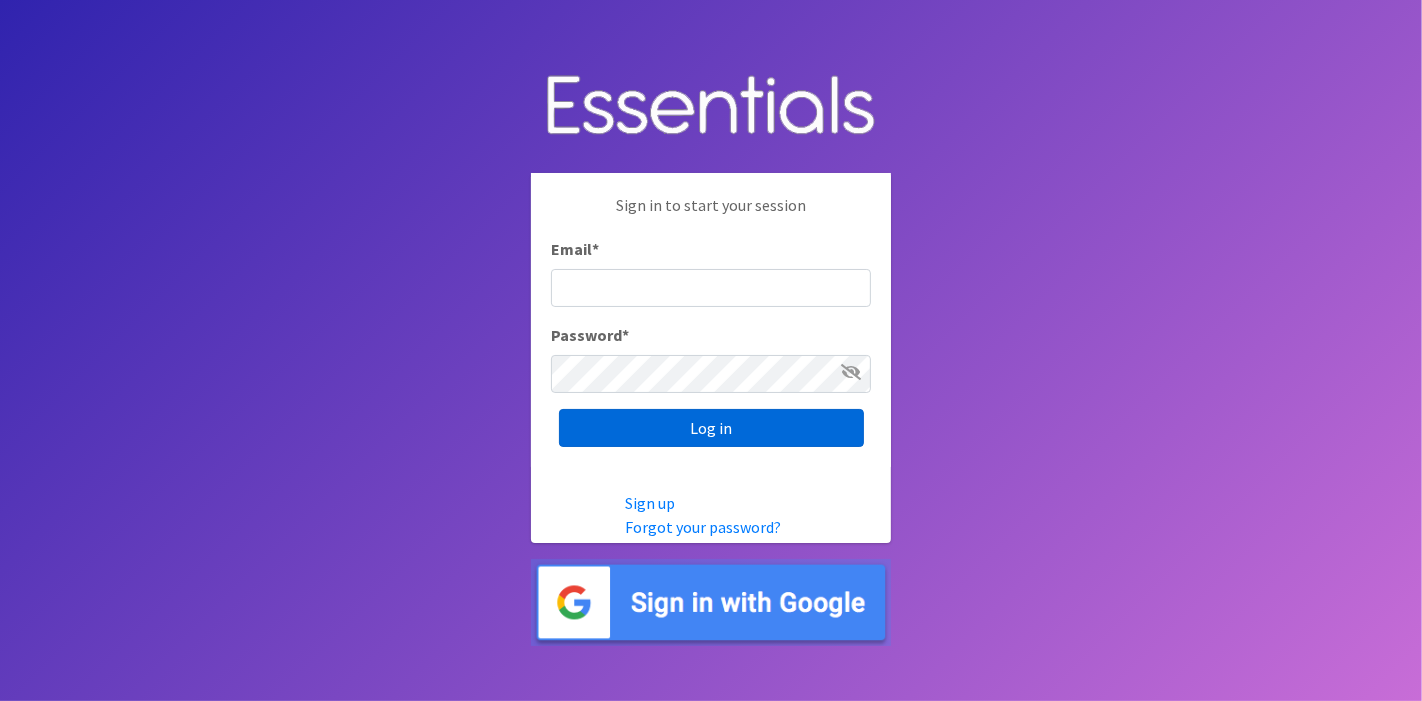 type on "[EMAIL]" 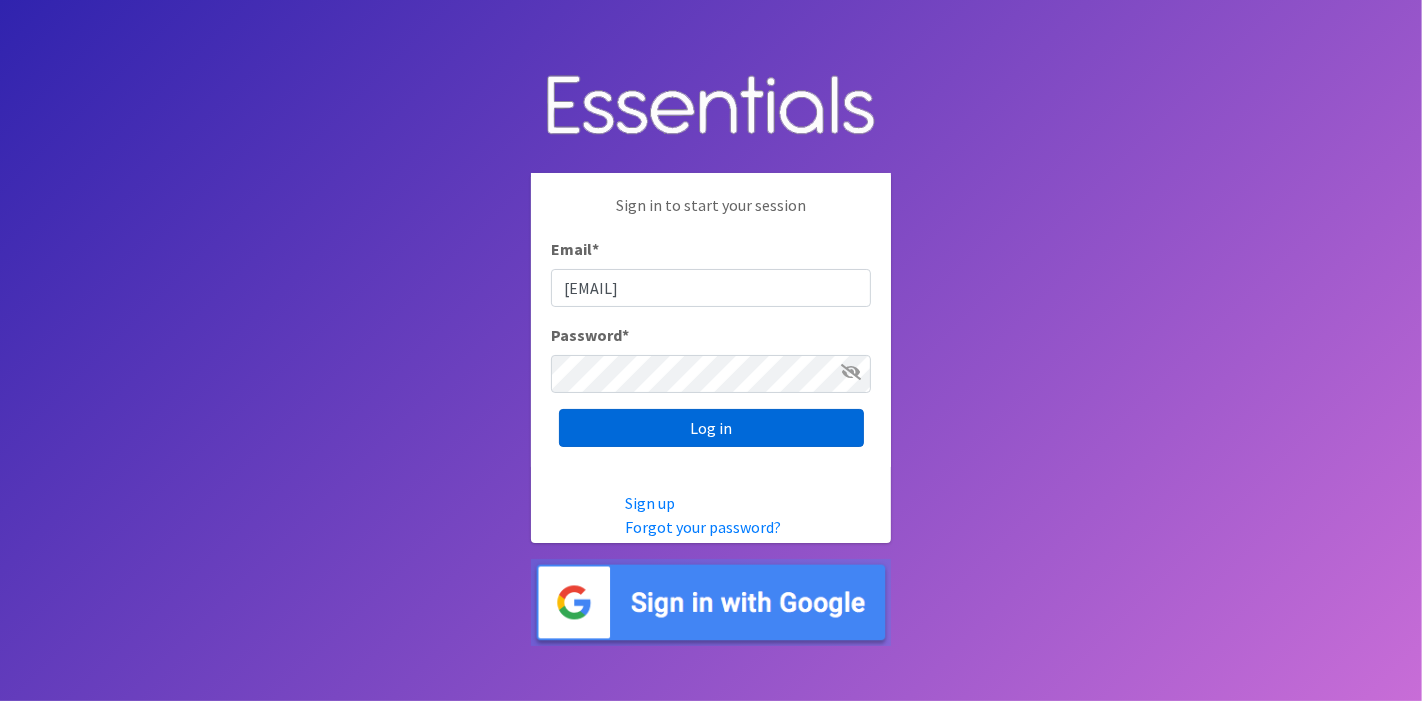 click on "Log in" at bounding box center [711, 428] 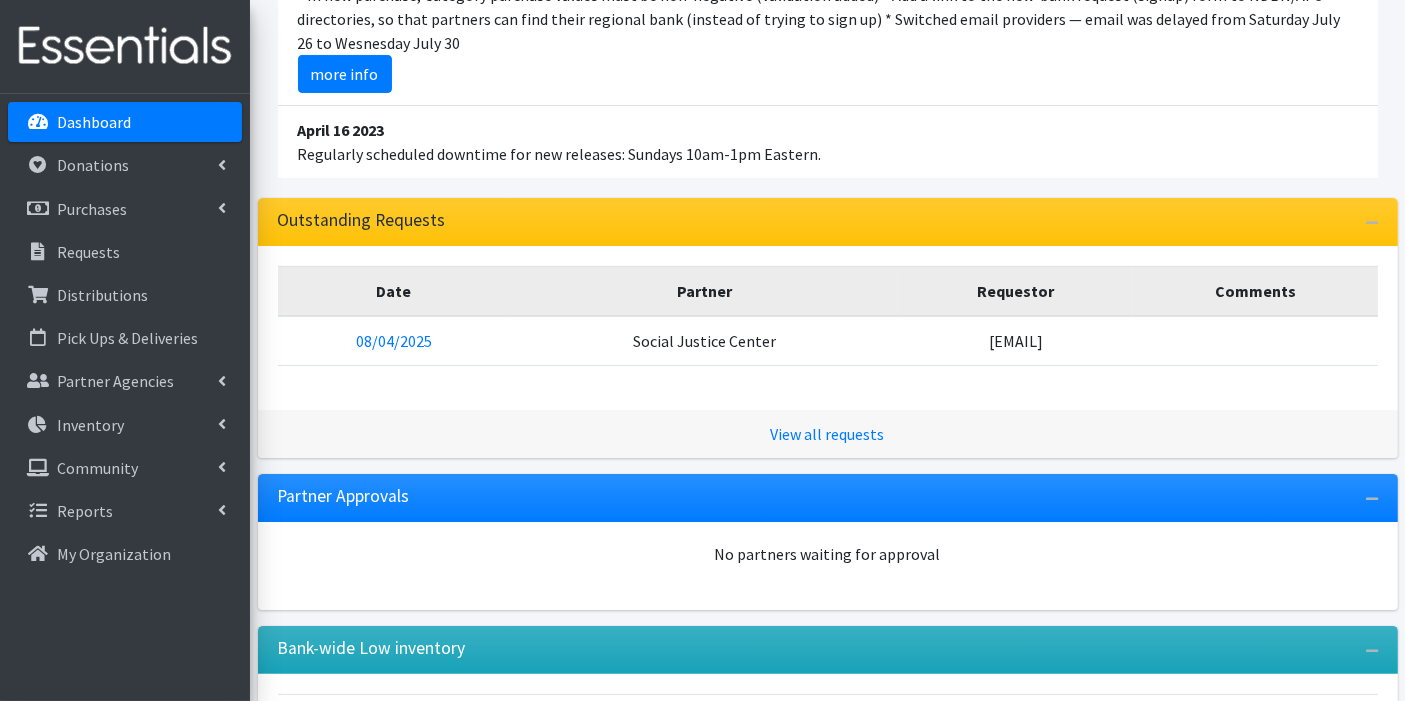 scroll, scrollTop: 333, scrollLeft: 0, axis: vertical 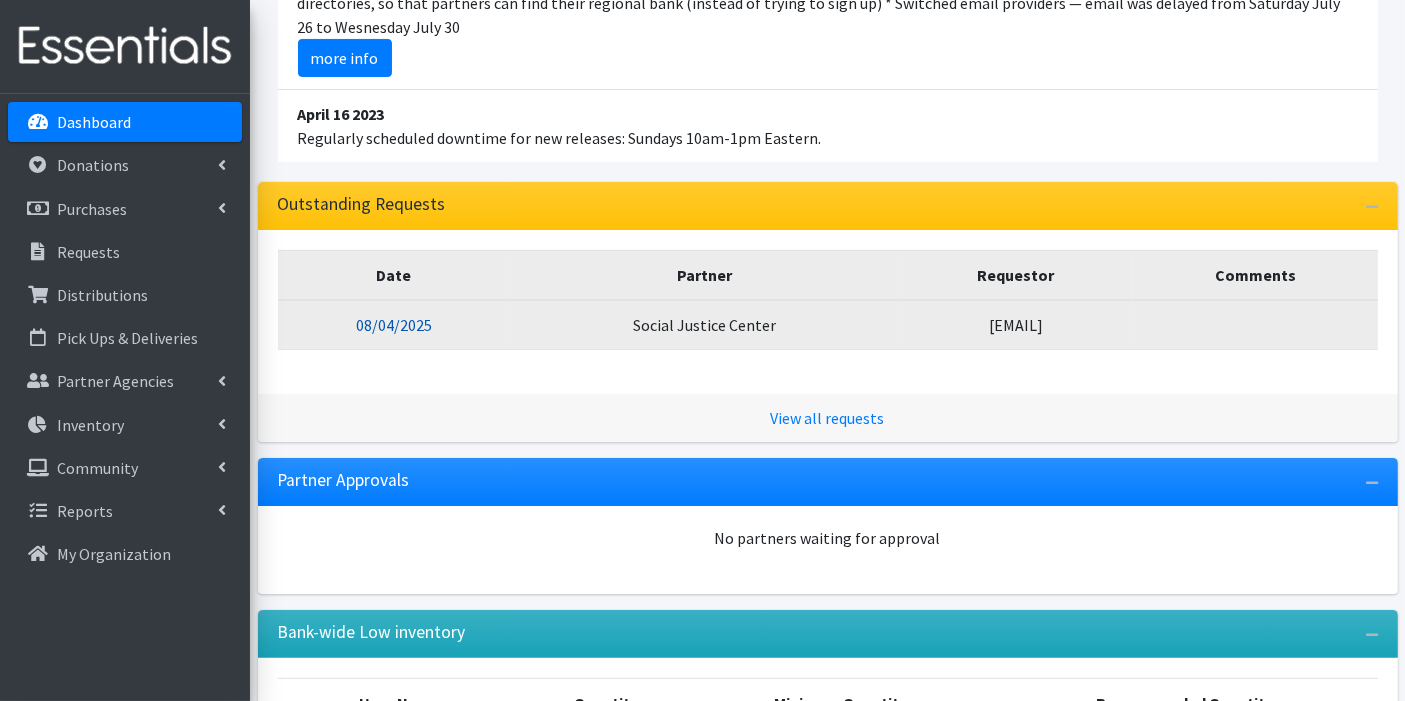 click on "08/04/2025" at bounding box center [394, 325] 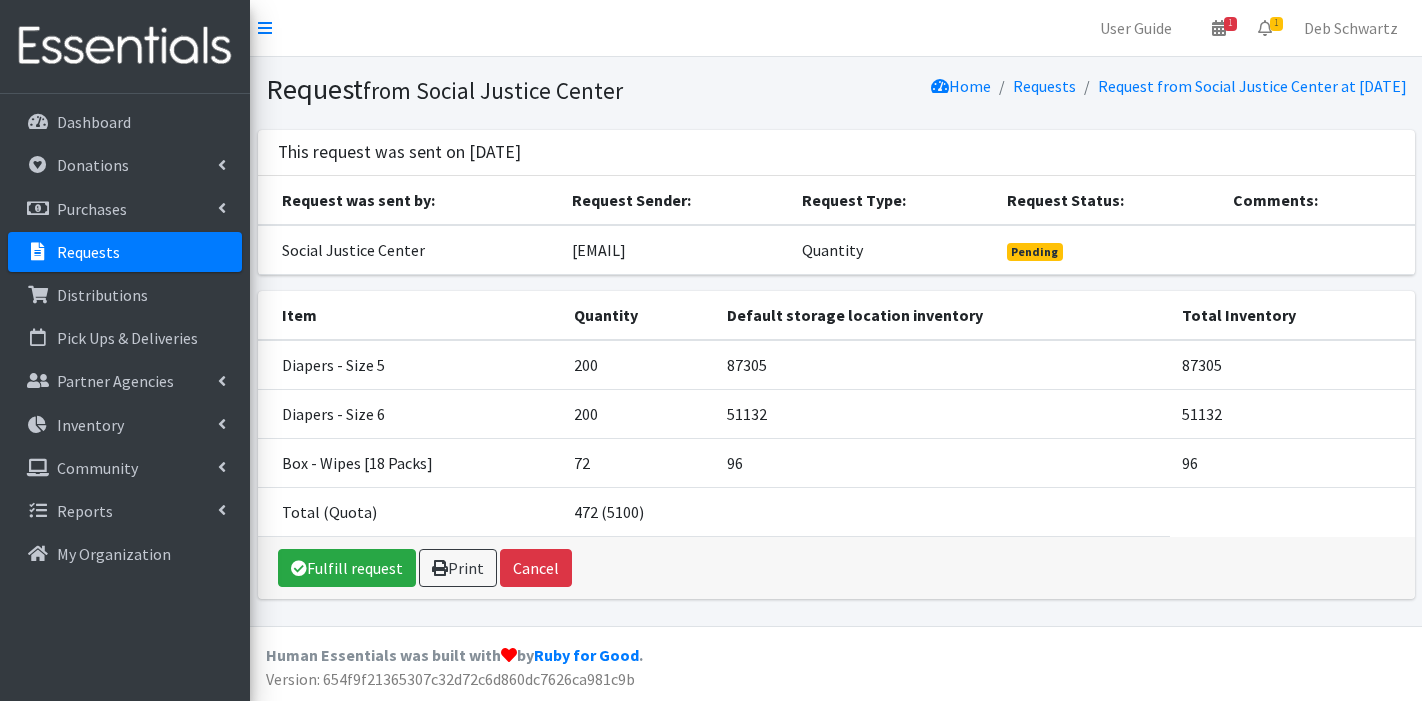 scroll, scrollTop: 0, scrollLeft: 0, axis: both 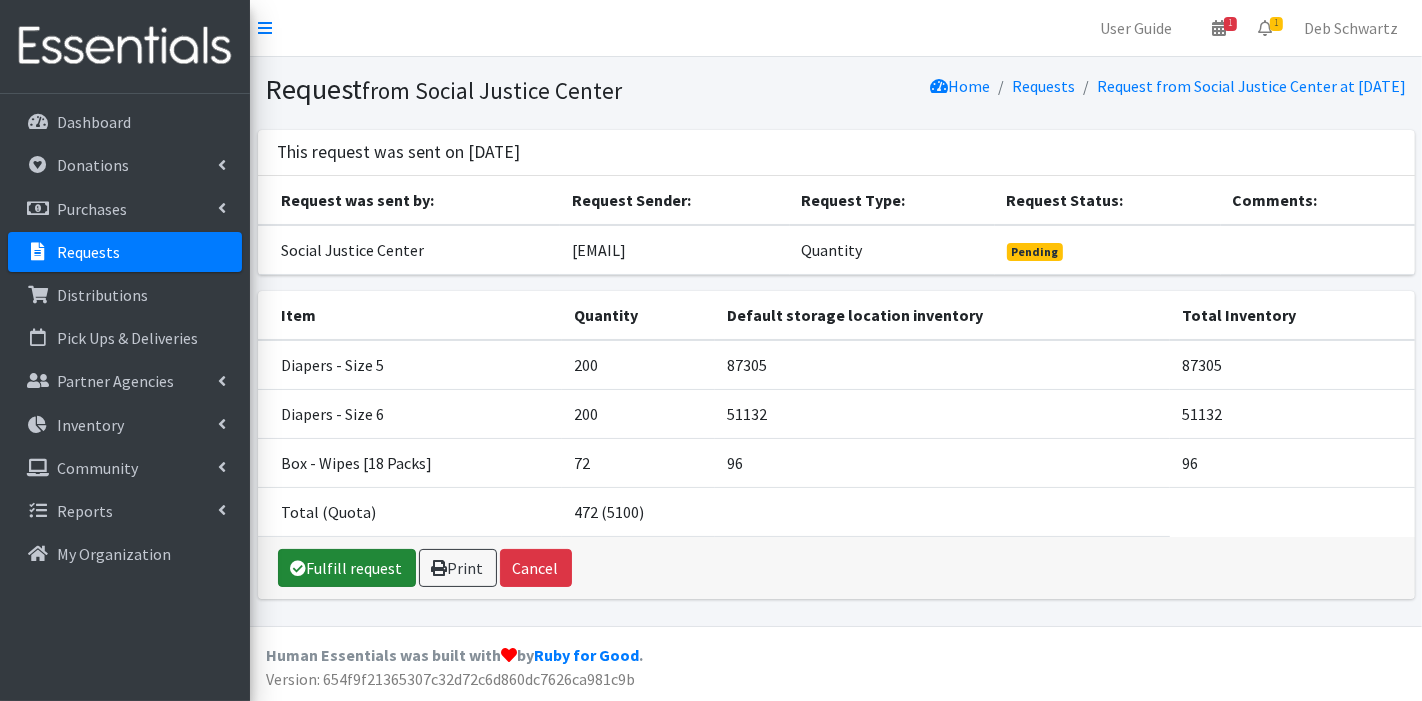 click on "Fulfill request" at bounding box center (347, 568) 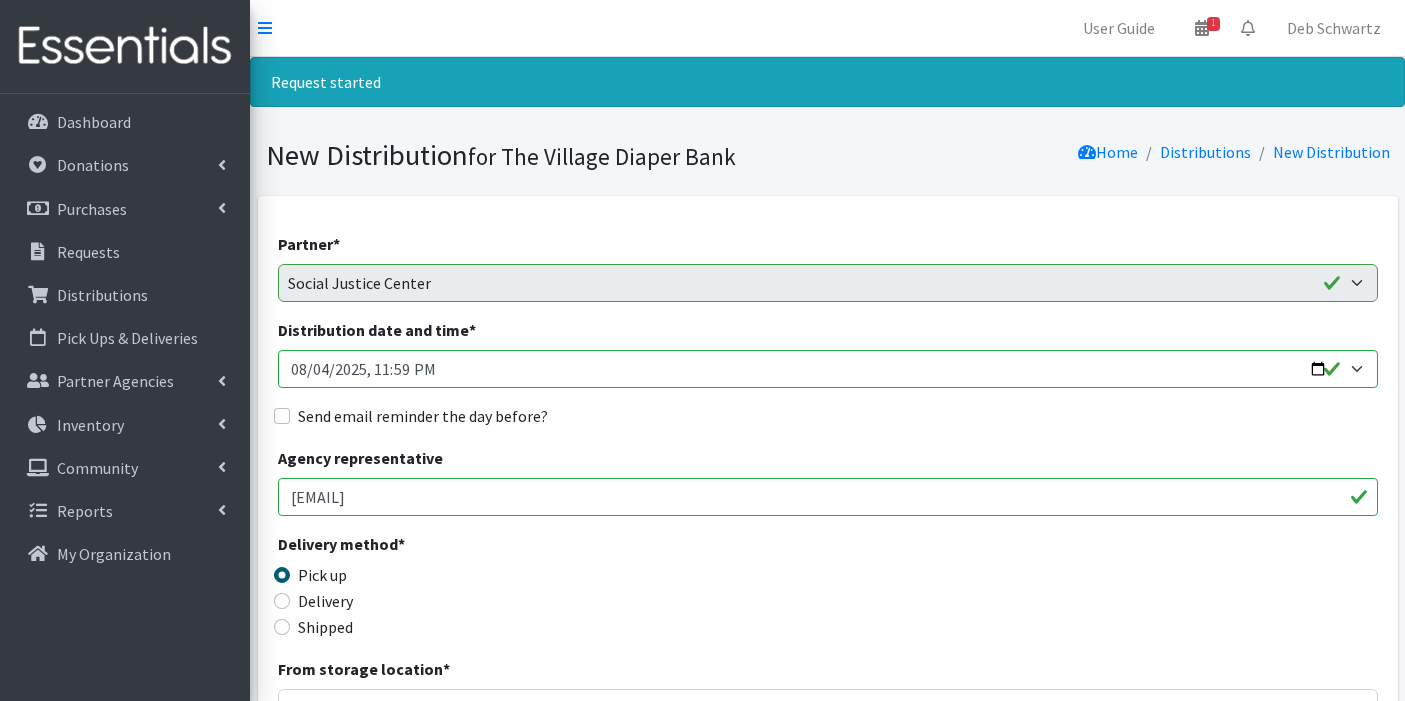 scroll, scrollTop: 0, scrollLeft: 0, axis: both 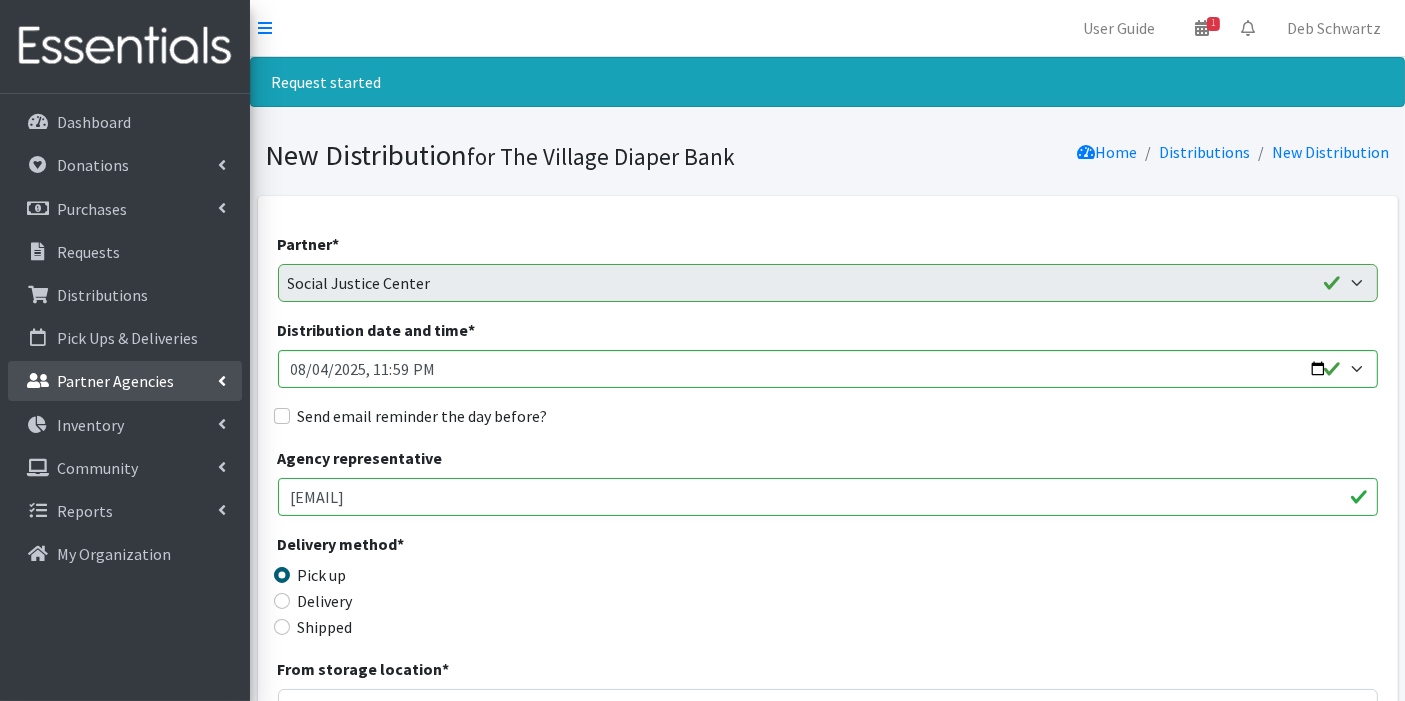 click on "Partner Agencies" at bounding box center [115, 381] 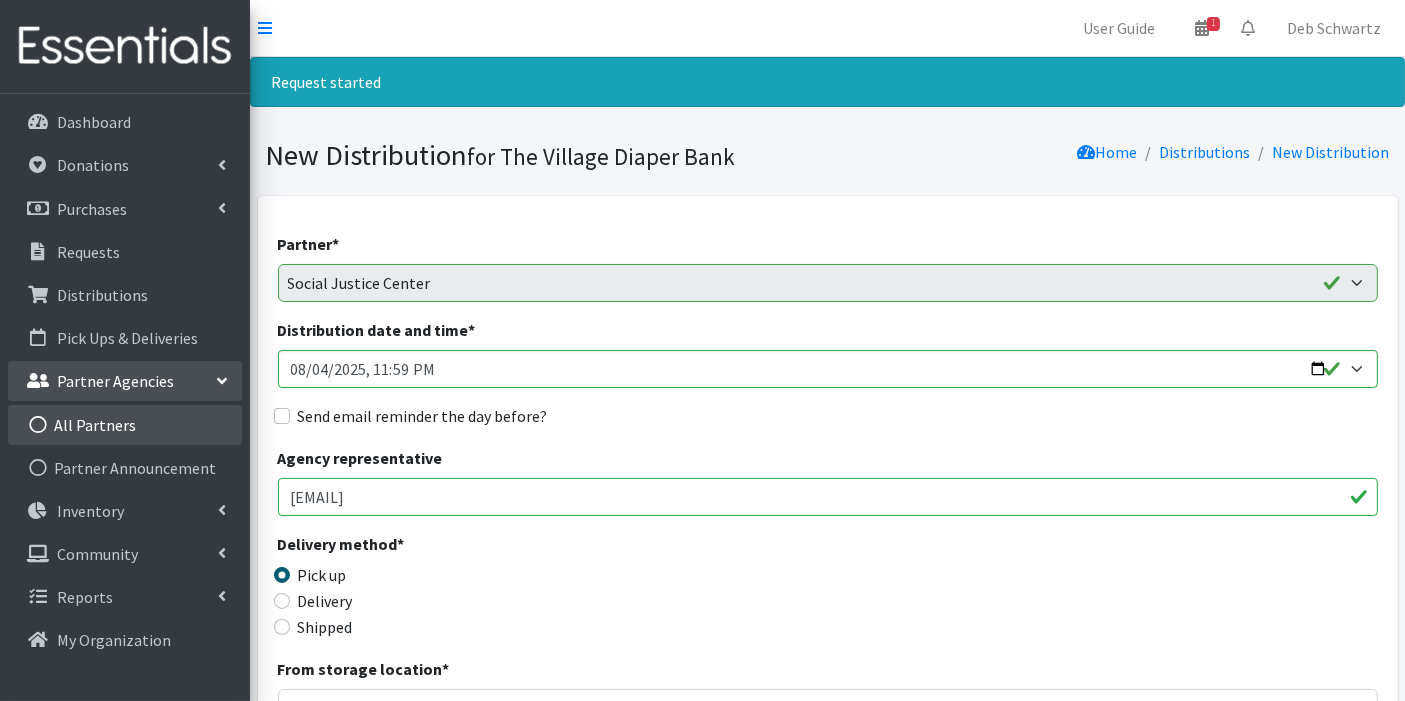 click on "All Partners" at bounding box center [125, 425] 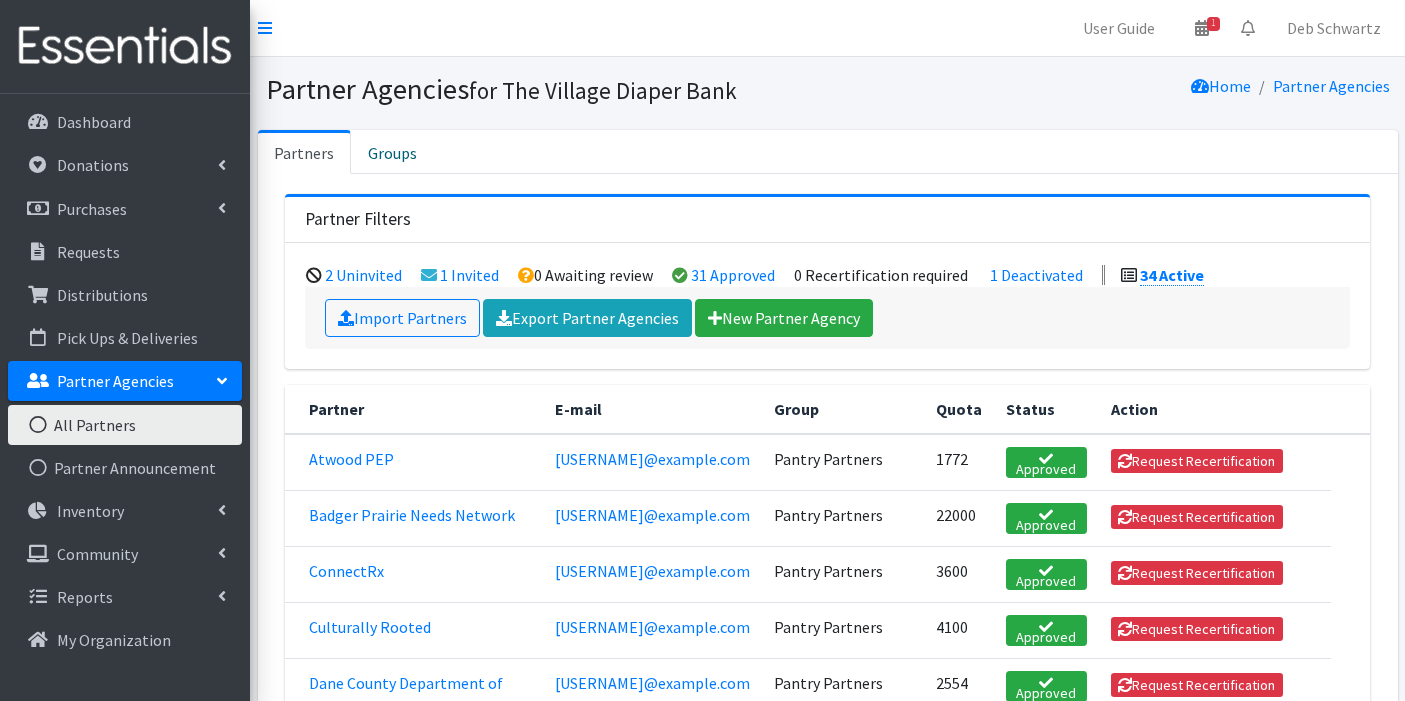 scroll, scrollTop: 0, scrollLeft: 0, axis: both 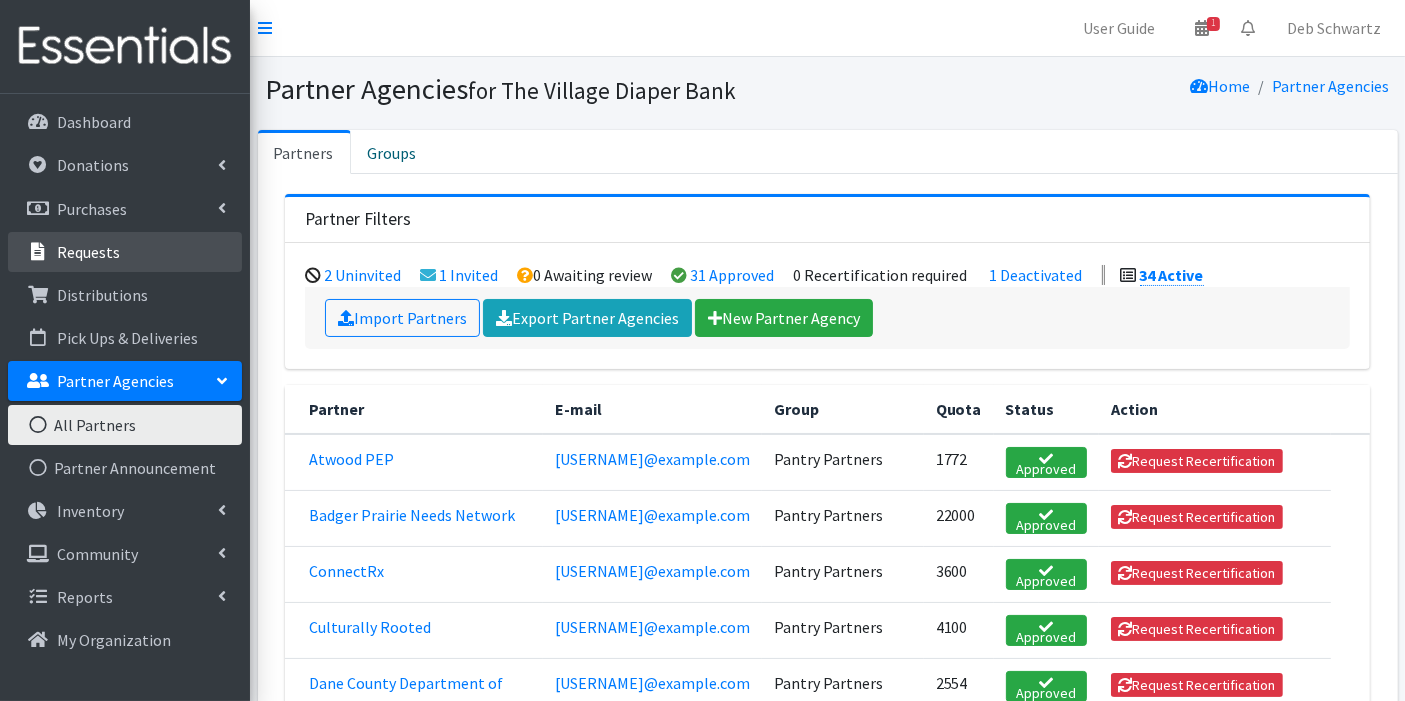 click on "Requests" at bounding box center [88, 252] 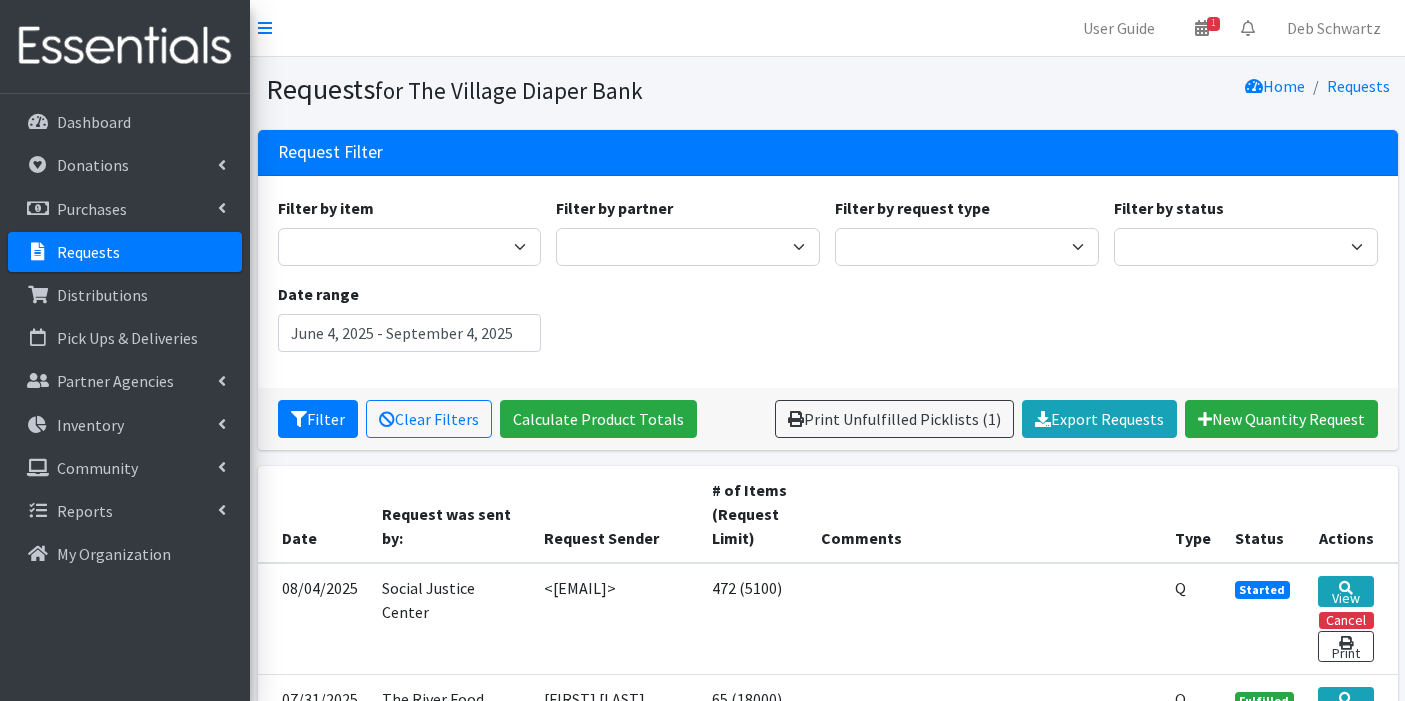 scroll, scrollTop: 0, scrollLeft: 0, axis: both 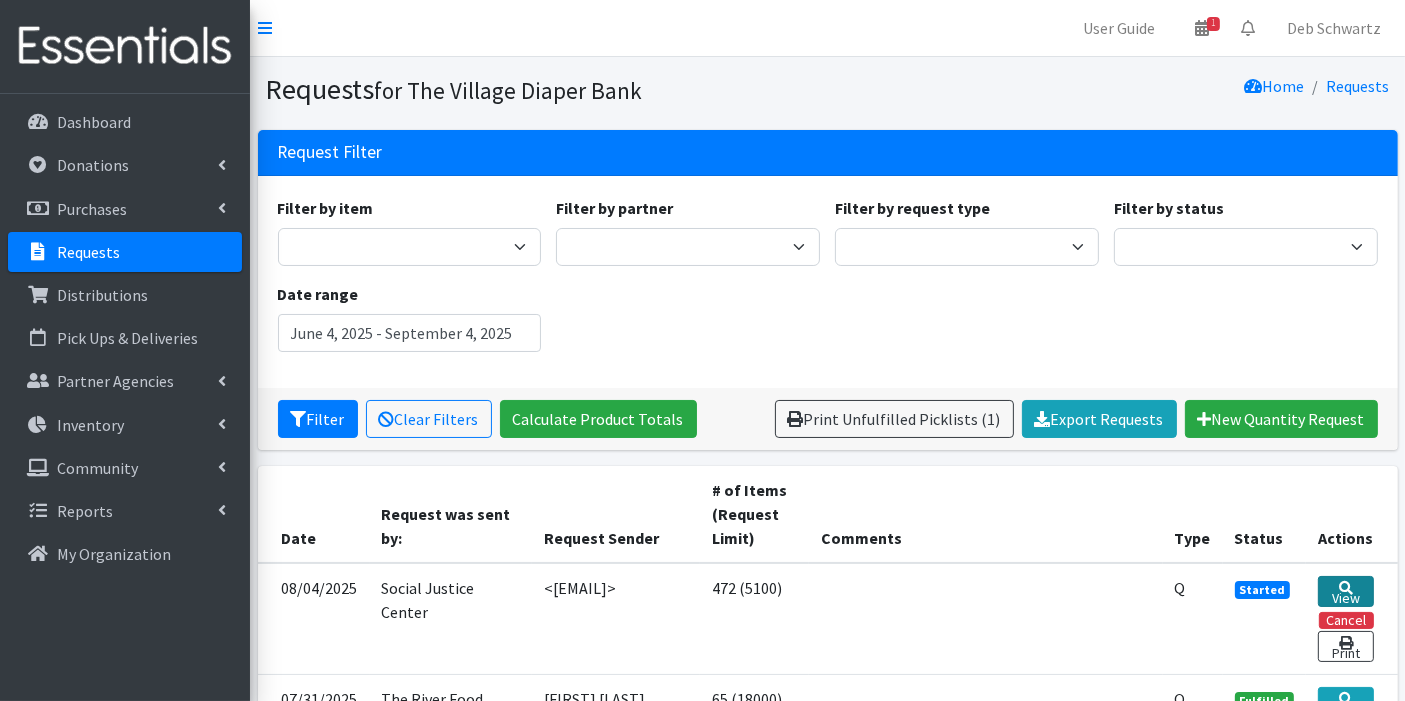 click on "View" at bounding box center (1345, 591) 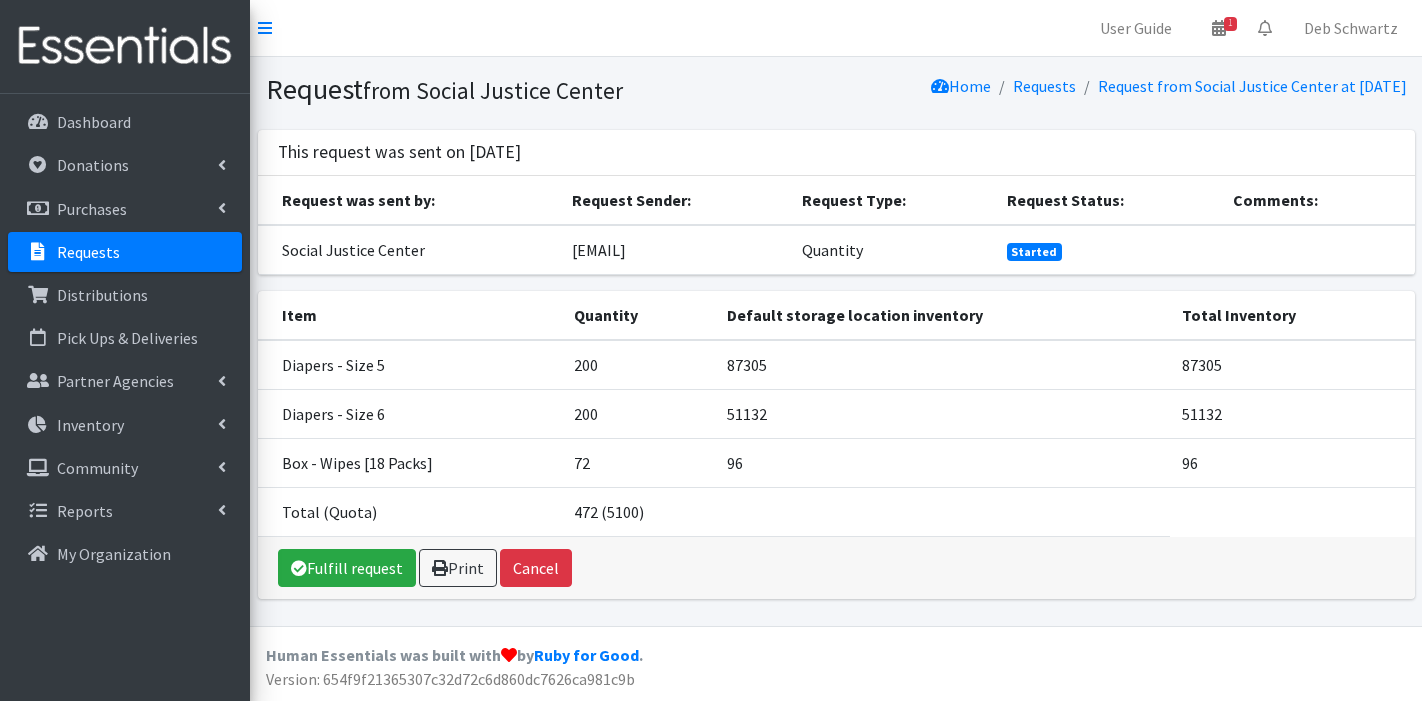 scroll, scrollTop: 0, scrollLeft: 0, axis: both 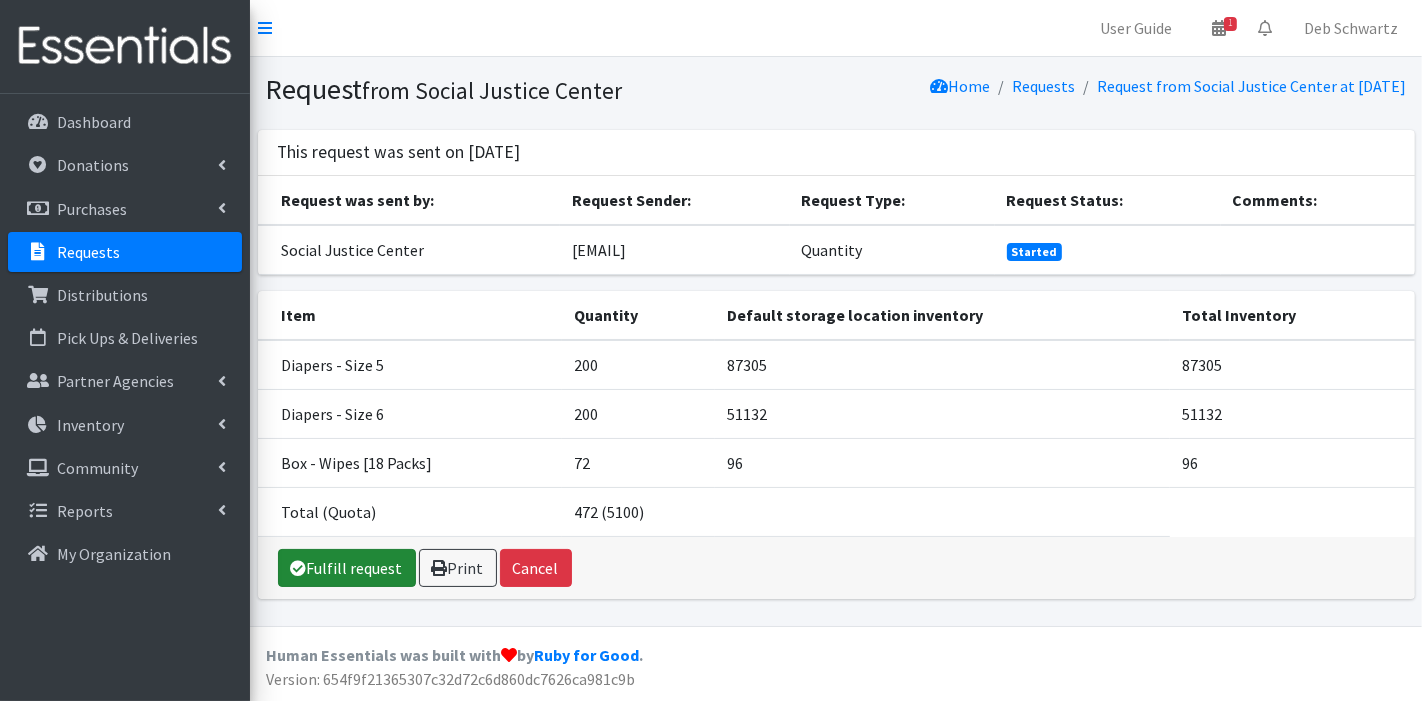 click on "Fulfill request" at bounding box center (347, 568) 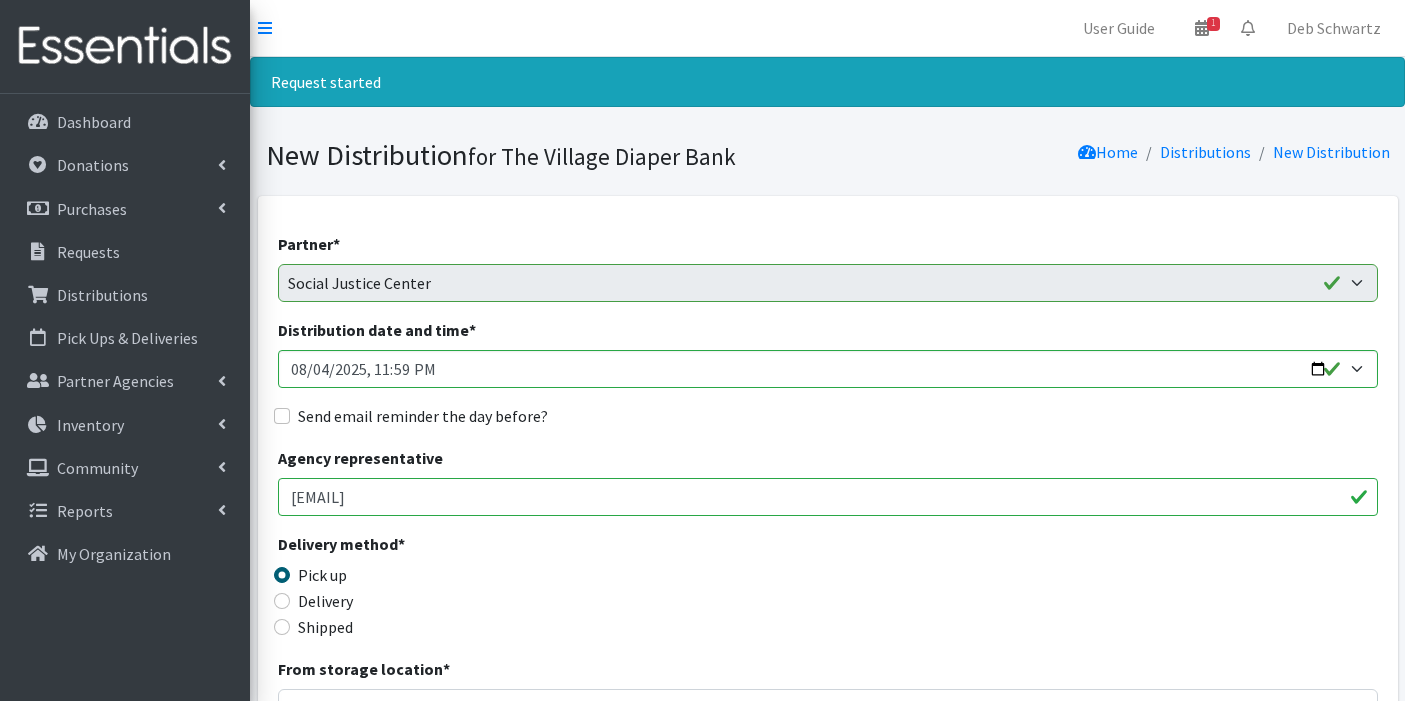 scroll, scrollTop: 0, scrollLeft: 0, axis: both 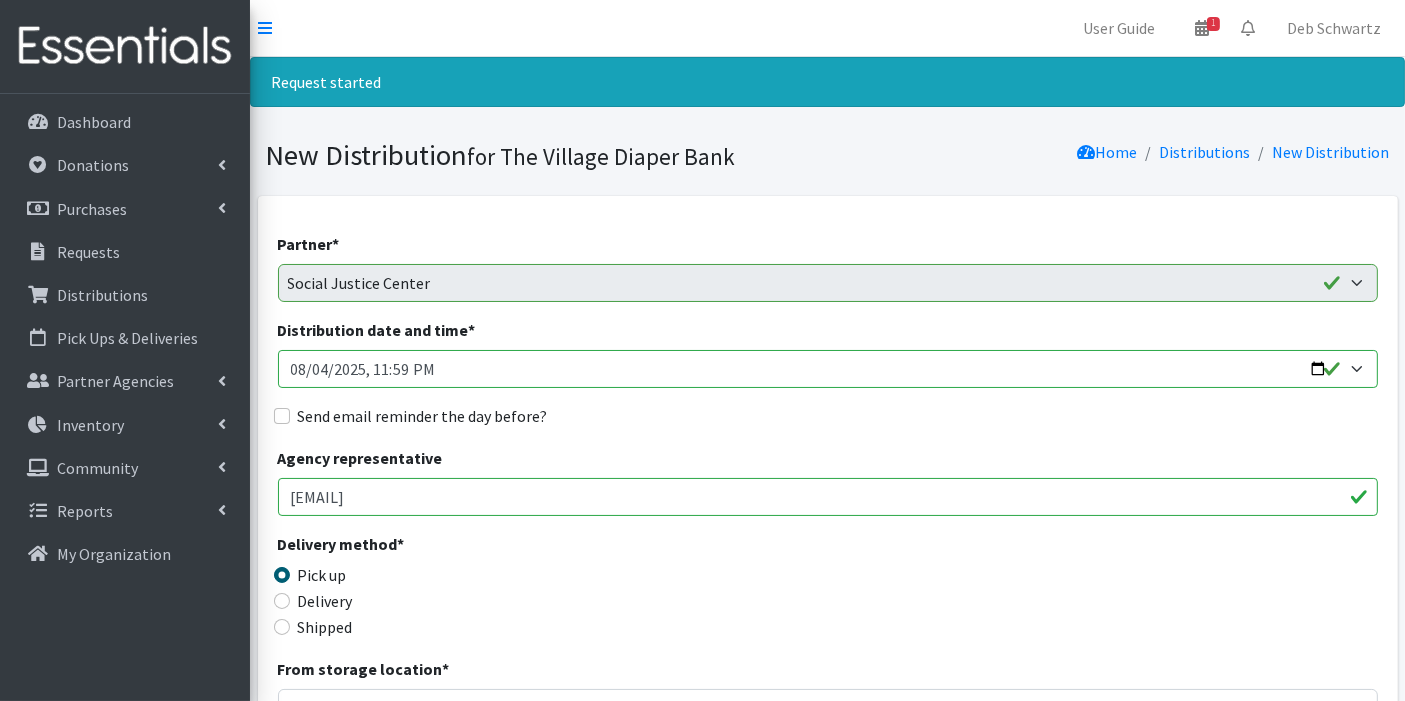 click on "Distribution date and time  *" at bounding box center (828, 369) 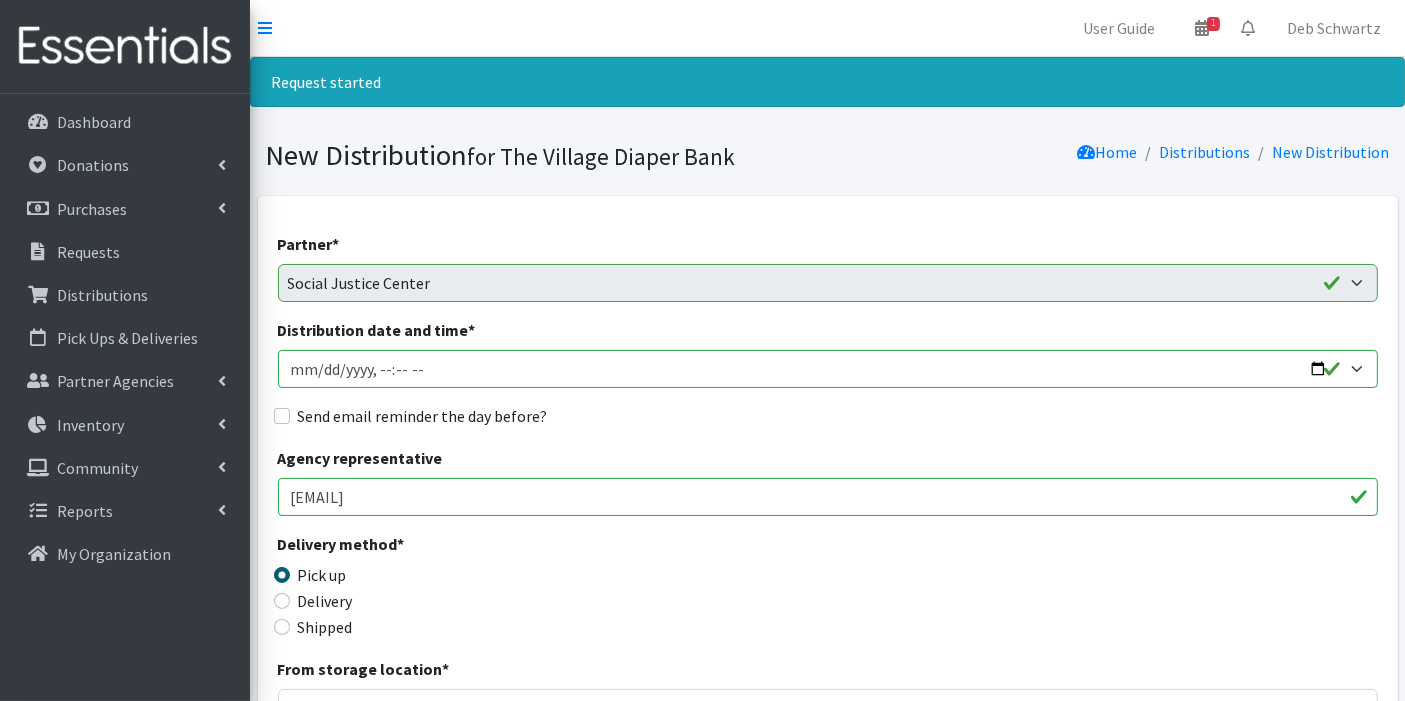type on "2025-08-08T23:59" 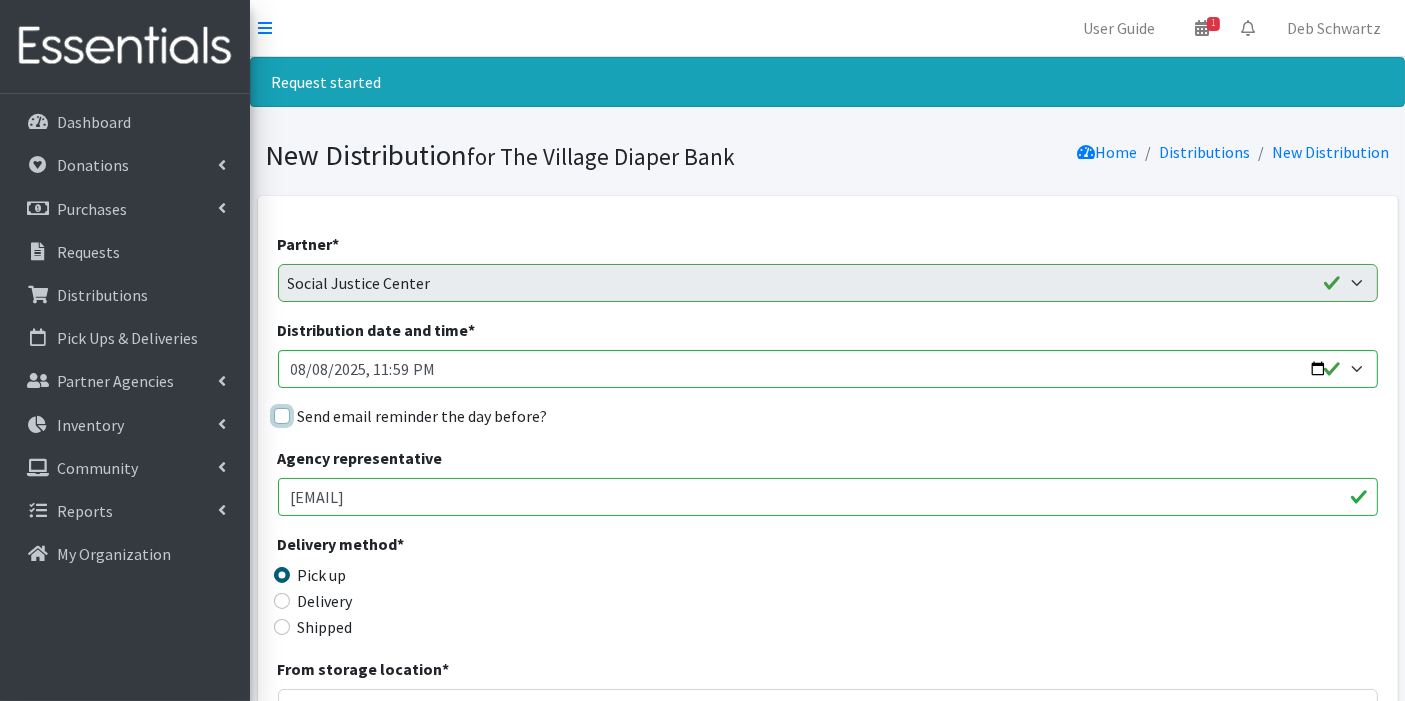 click on "Send email reminder the day before?" at bounding box center (282, 416) 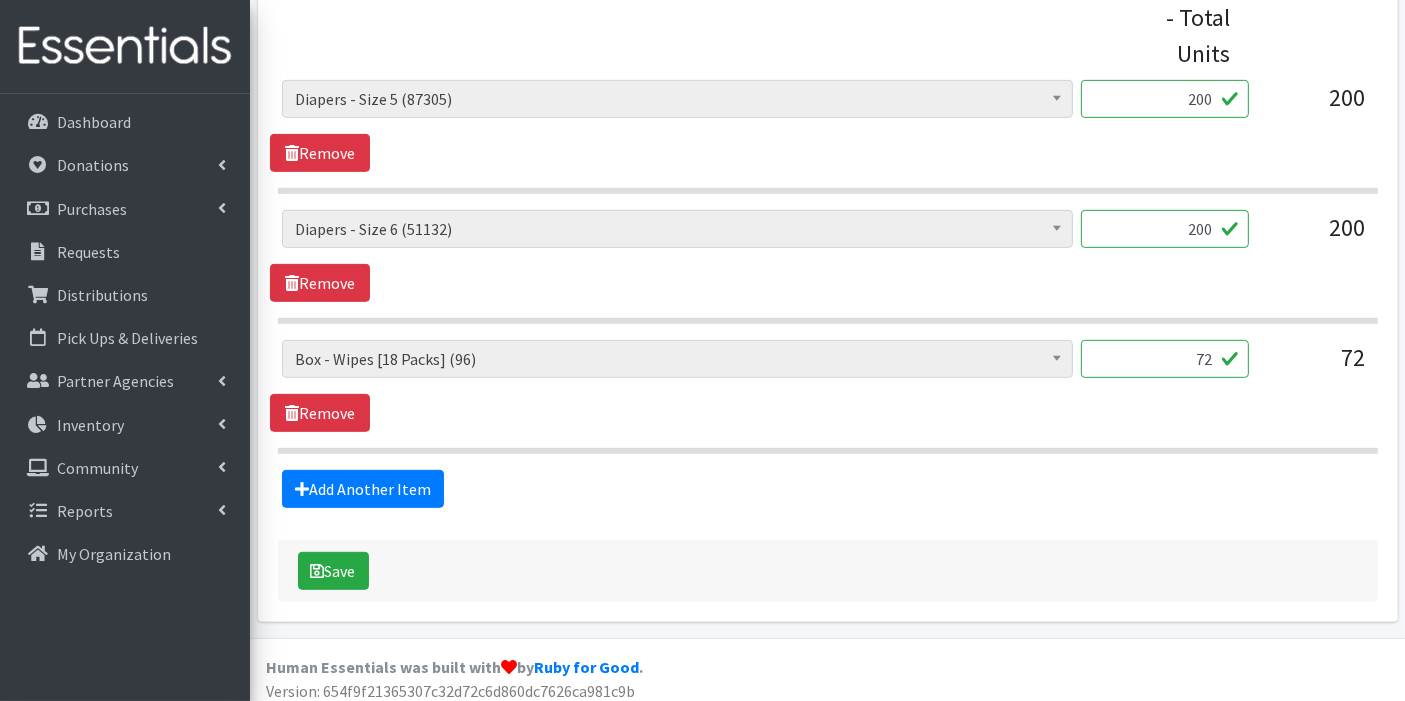scroll, scrollTop: 895, scrollLeft: 0, axis: vertical 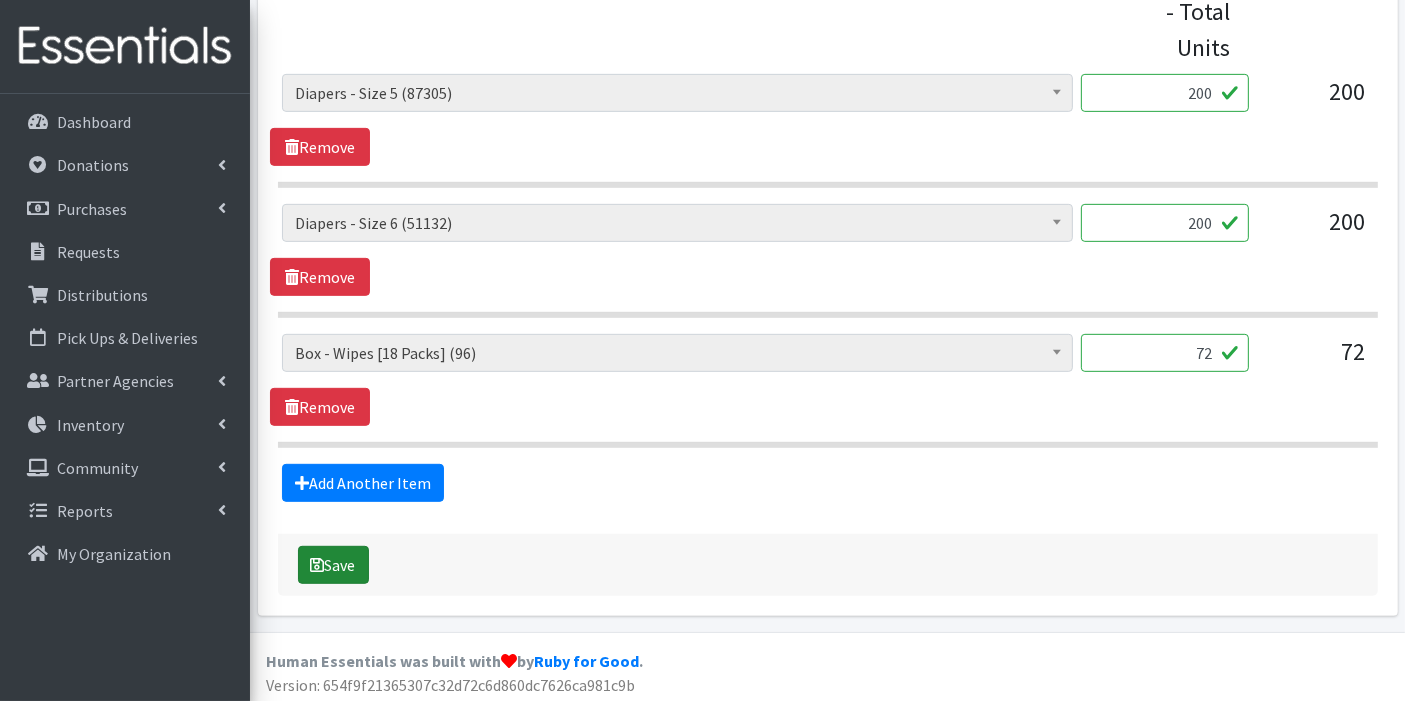 click on "Save" at bounding box center [333, 565] 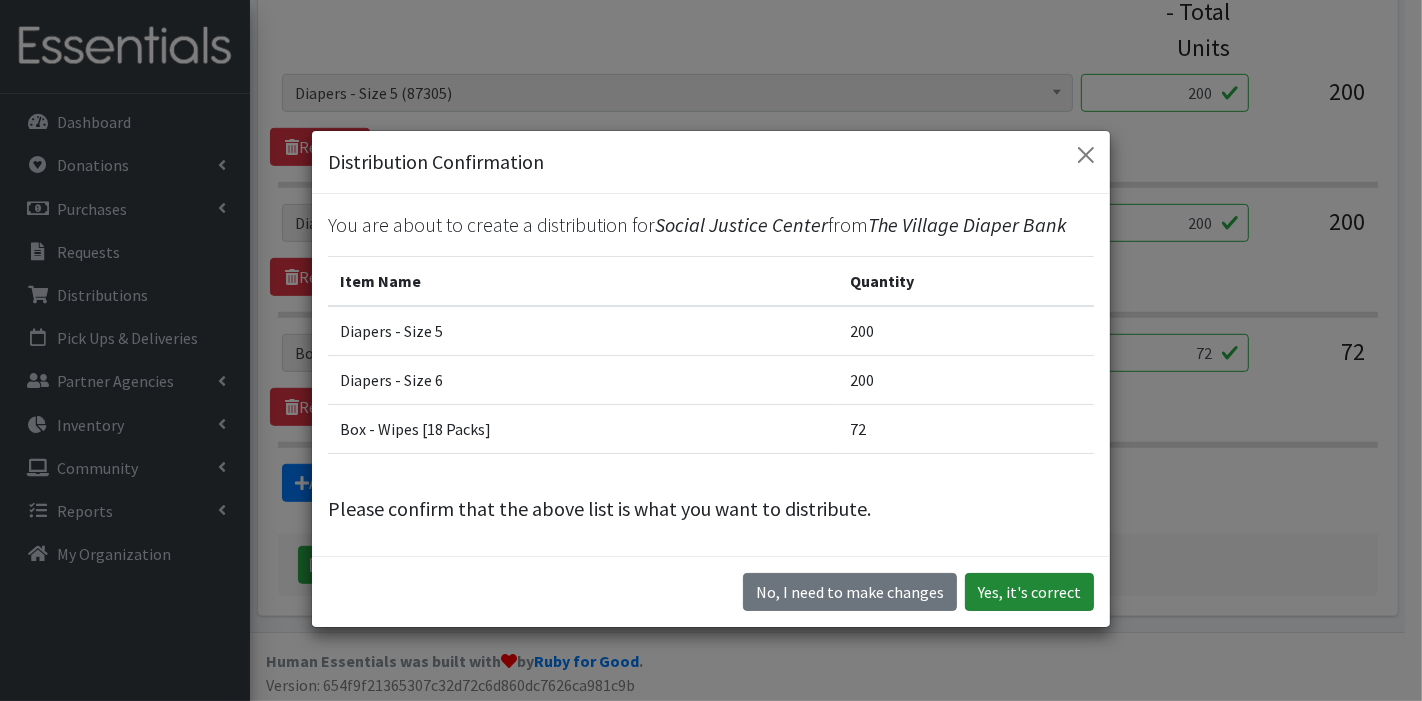 click on "Yes, it's correct" at bounding box center (1029, 592) 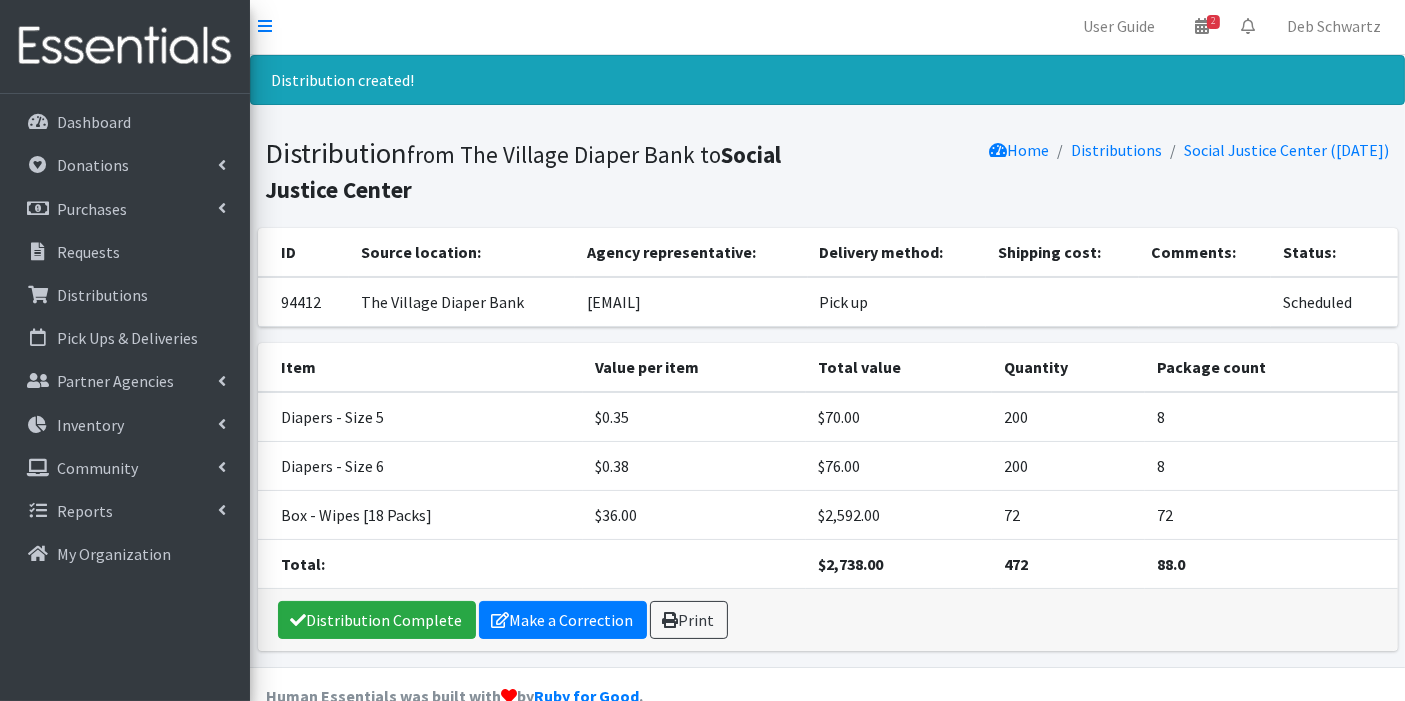 scroll, scrollTop: 0, scrollLeft: 0, axis: both 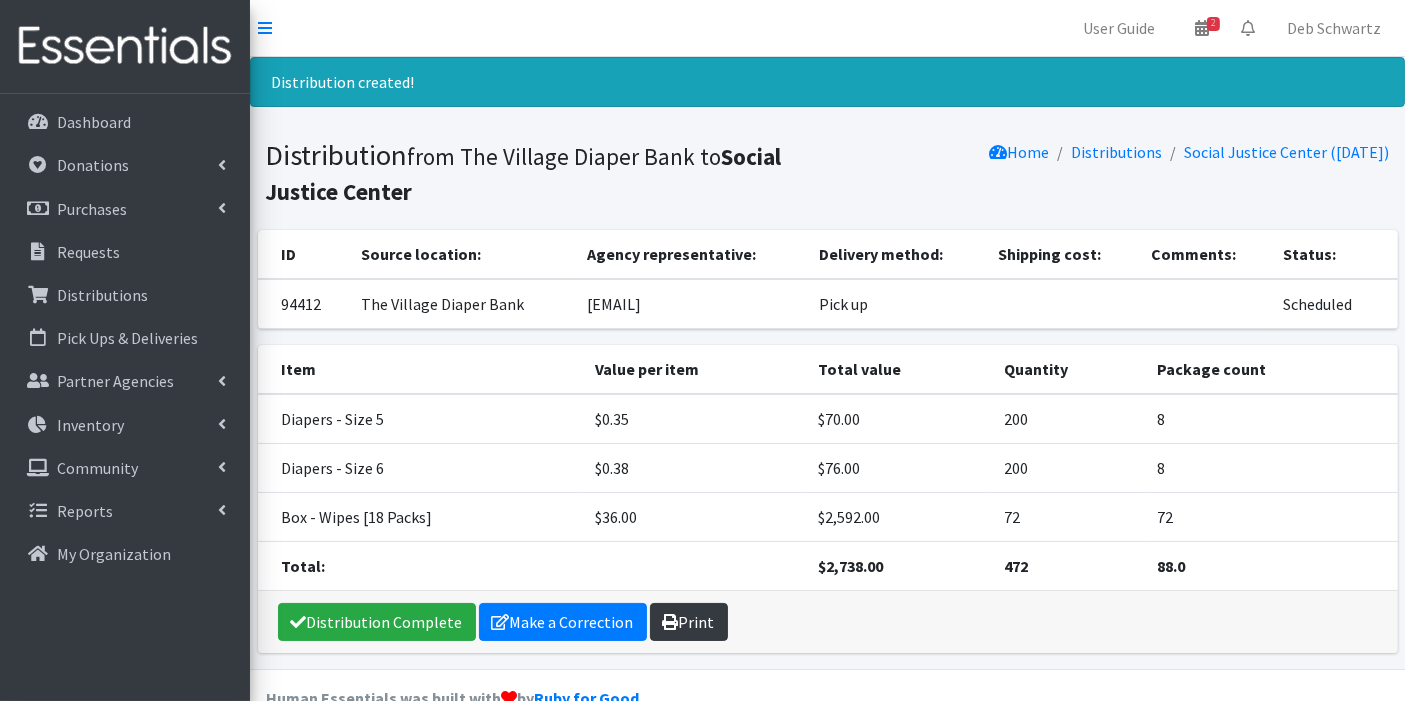 click on "Print" at bounding box center [689, 622] 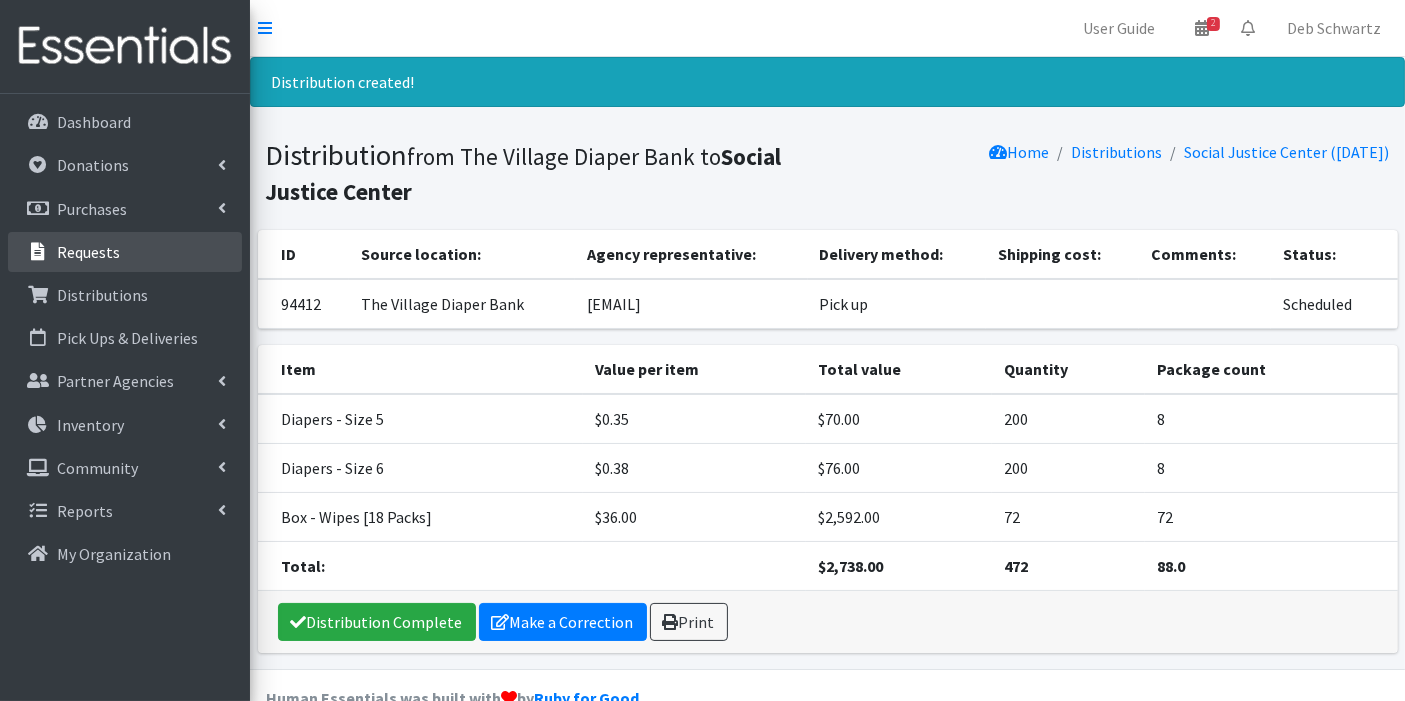 click on "Requests" at bounding box center (125, 252) 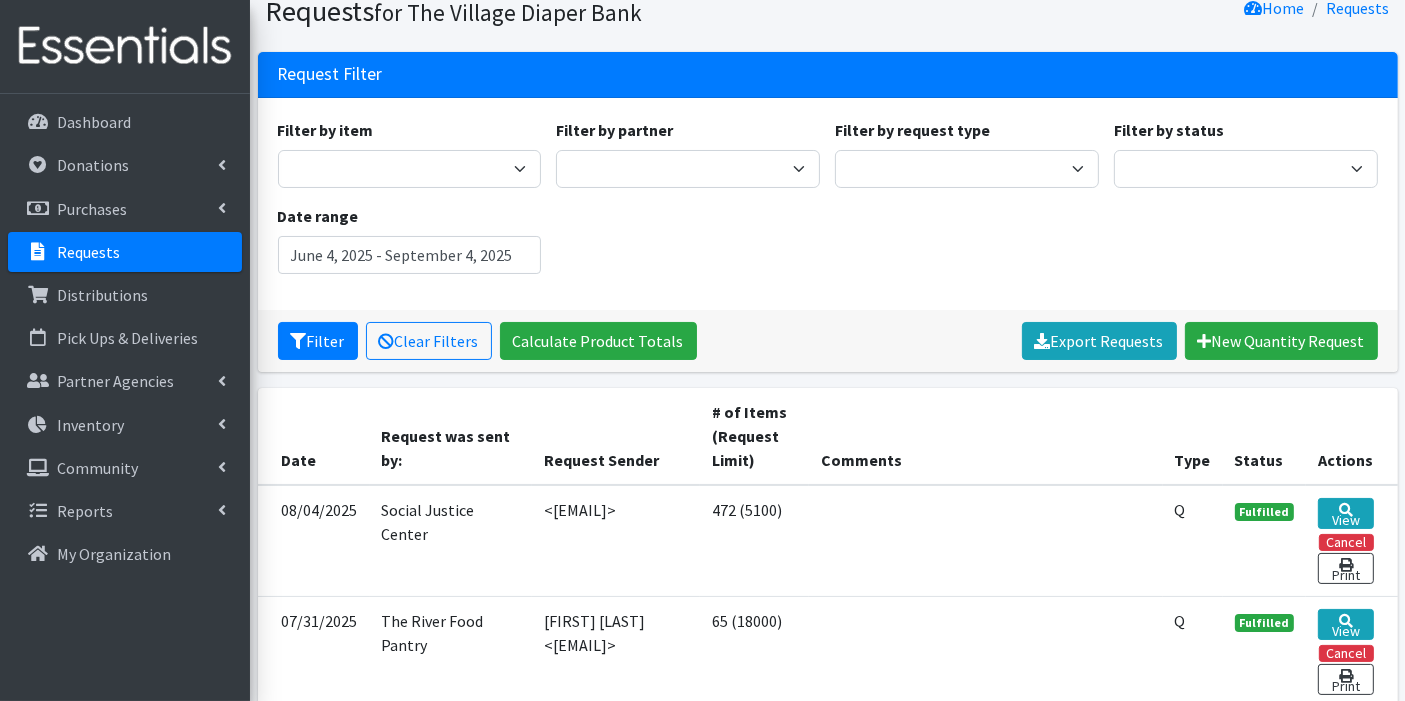 scroll, scrollTop: 333, scrollLeft: 0, axis: vertical 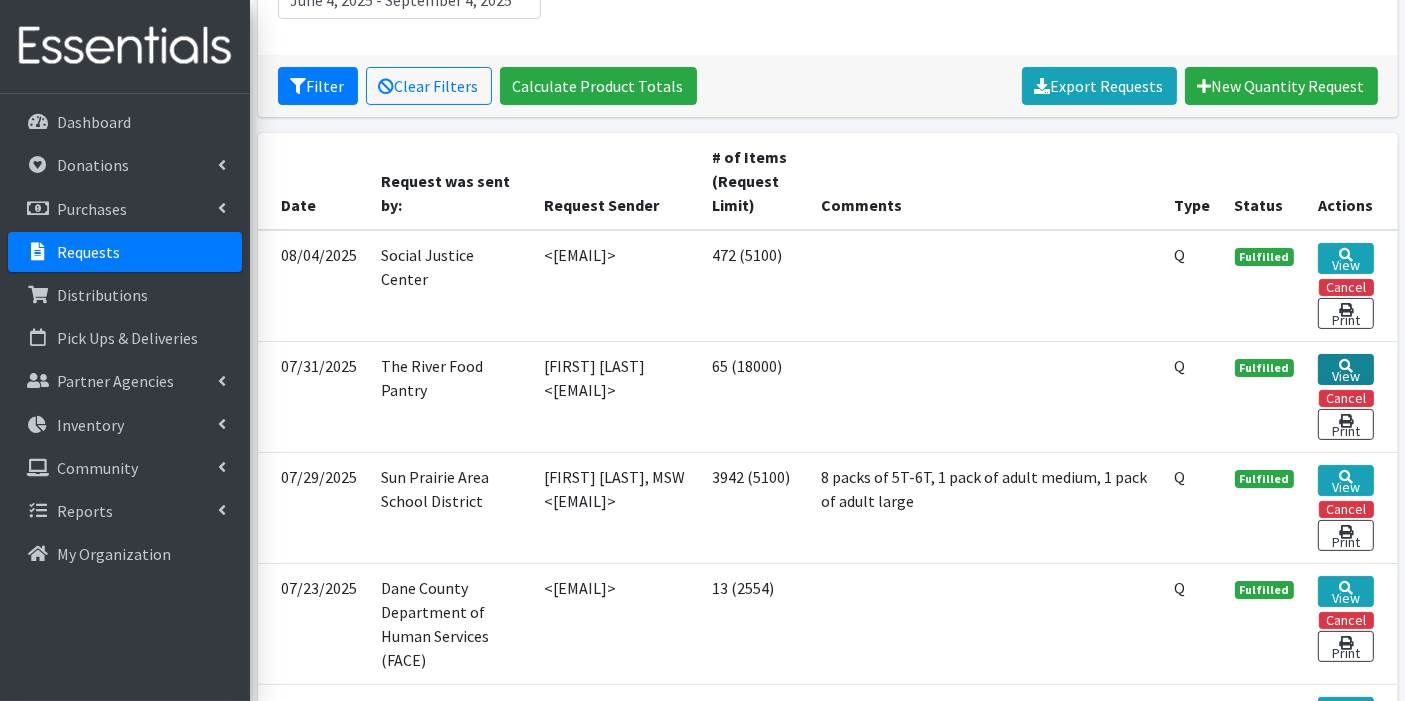 click on "View" at bounding box center [1345, 369] 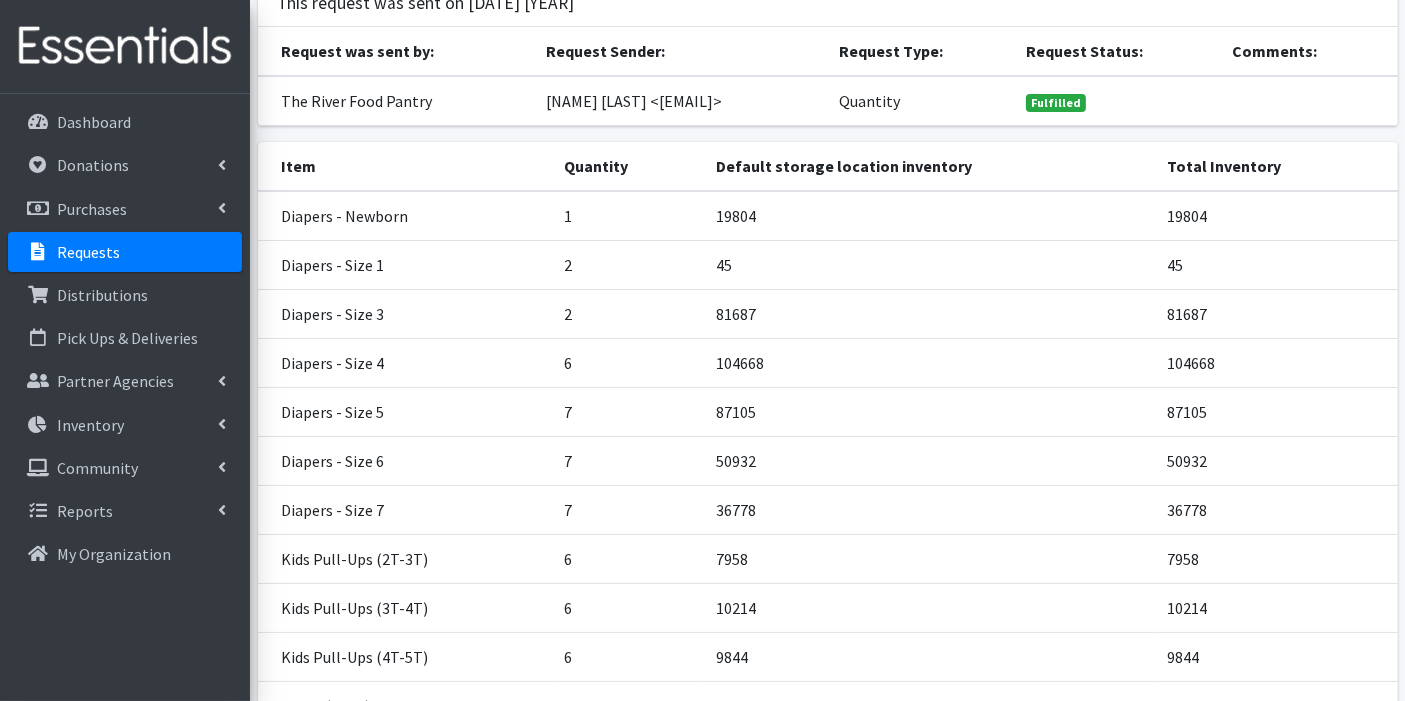 scroll, scrollTop: 0, scrollLeft: 0, axis: both 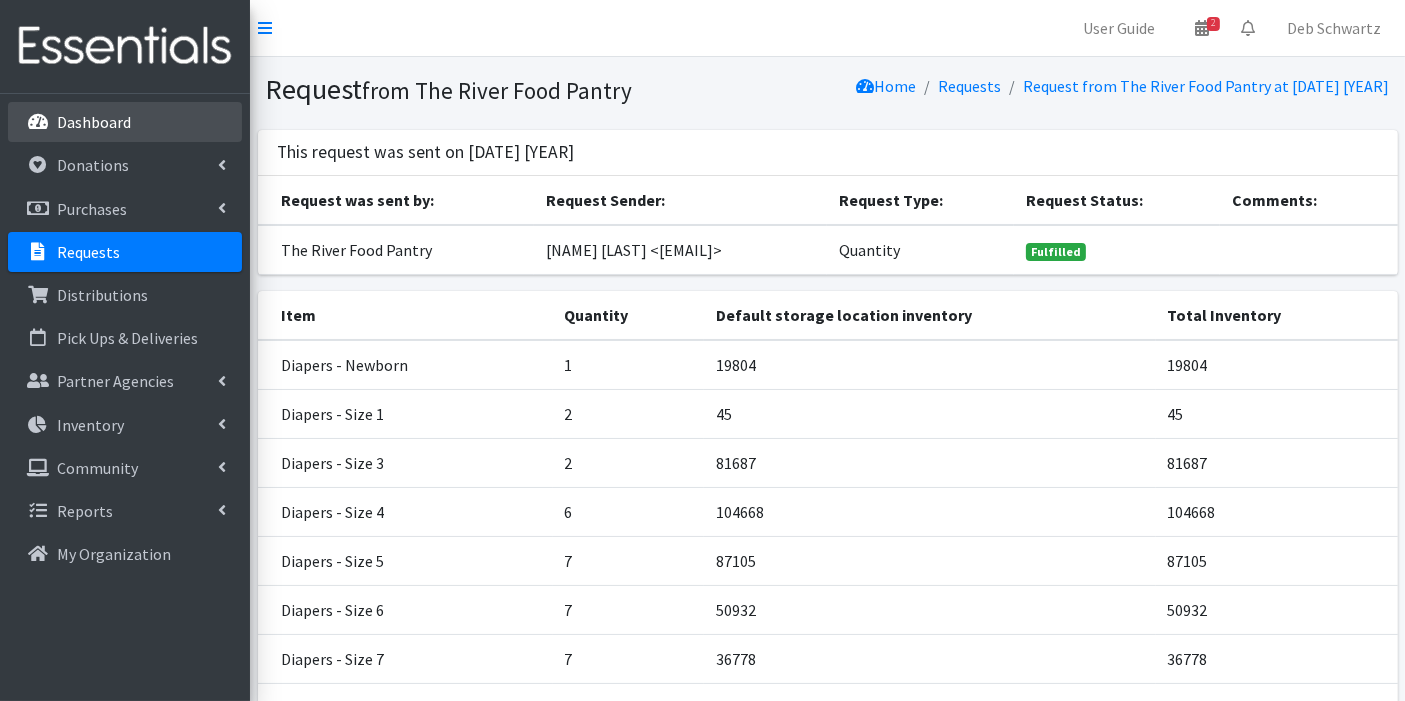 click on "Dashboard" at bounding box center [125, 122] 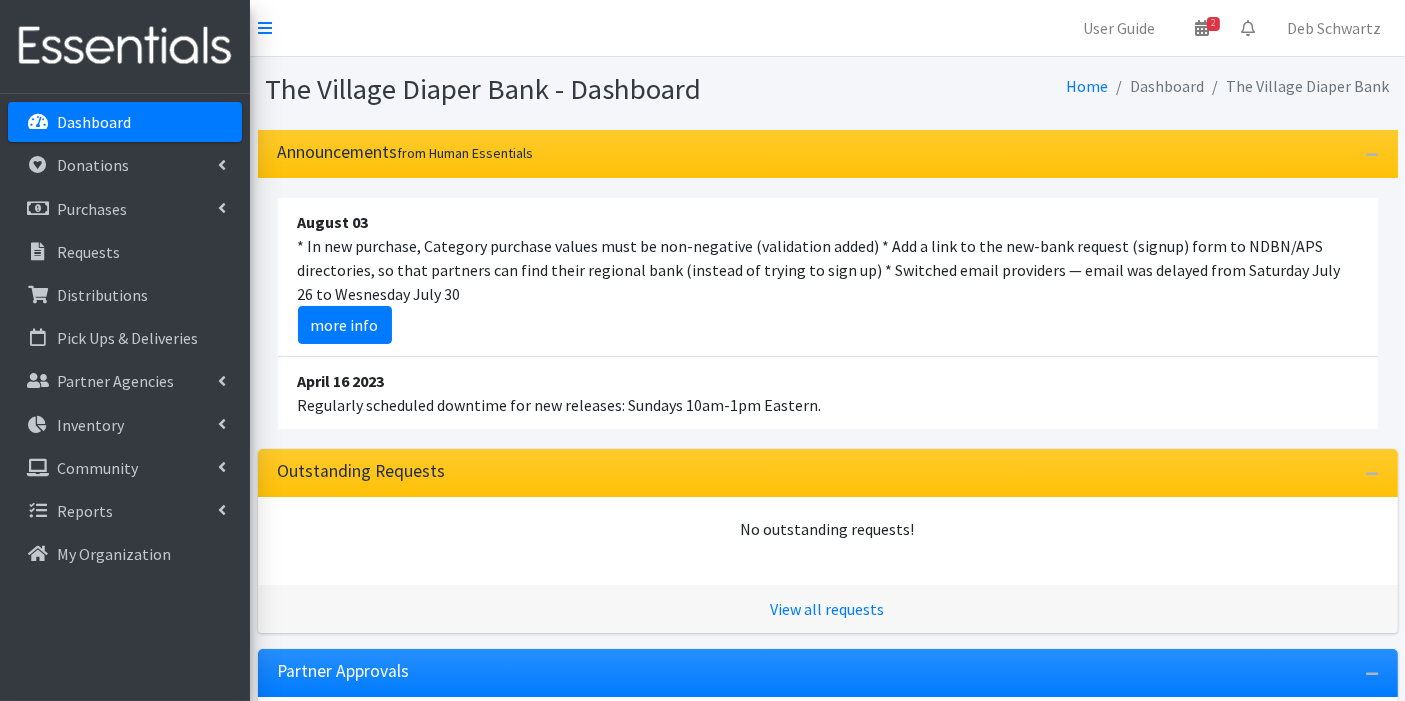 scroll, scrollTop: 400, scrollLeft: 0, axis: vertical 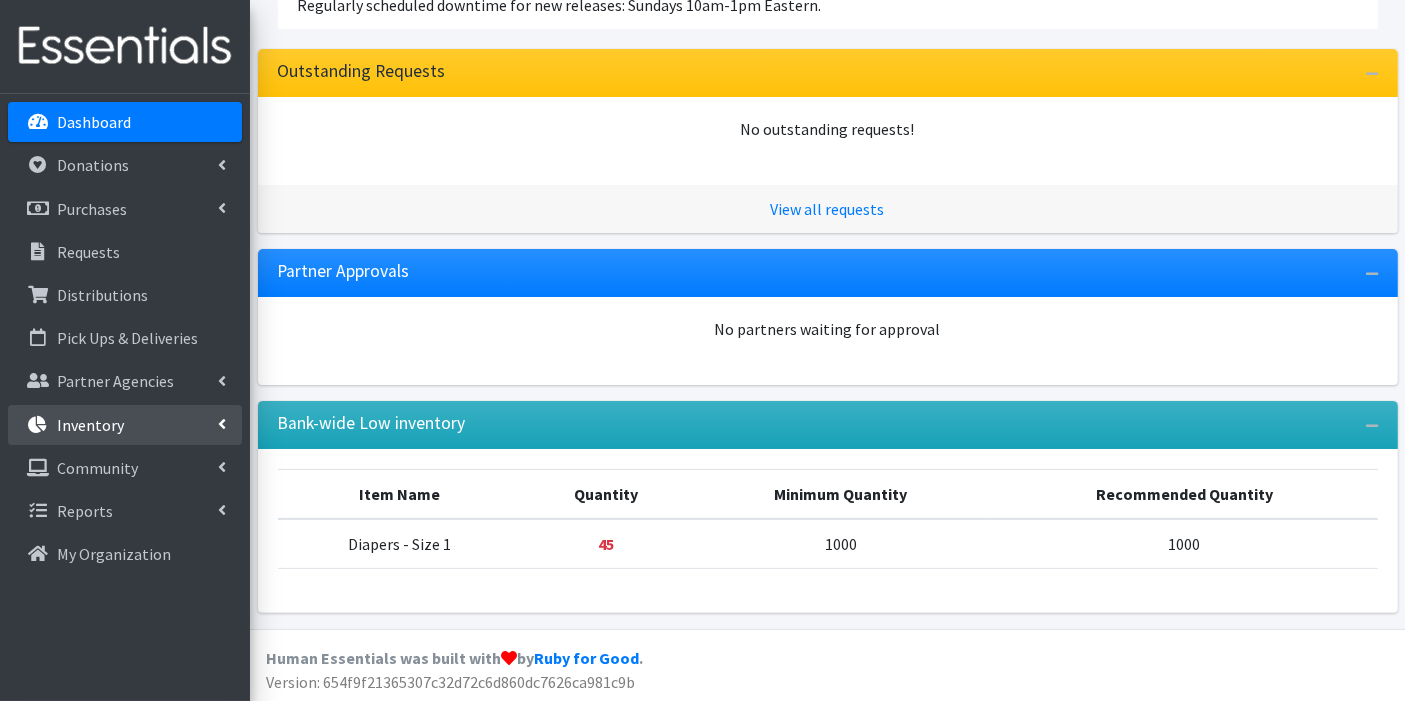 click on "Inventory" at bounding box center (90, 425) 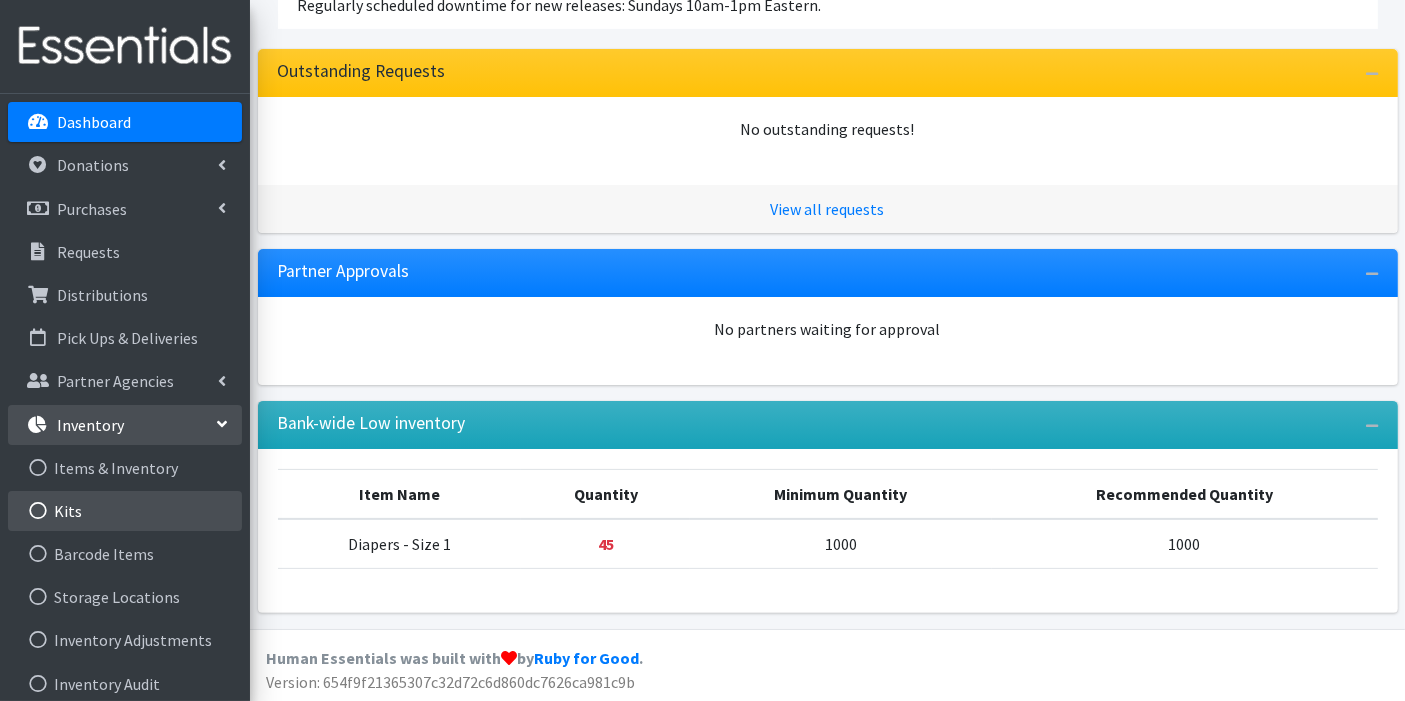 click on "Kits" at bounding box center [125, 511] 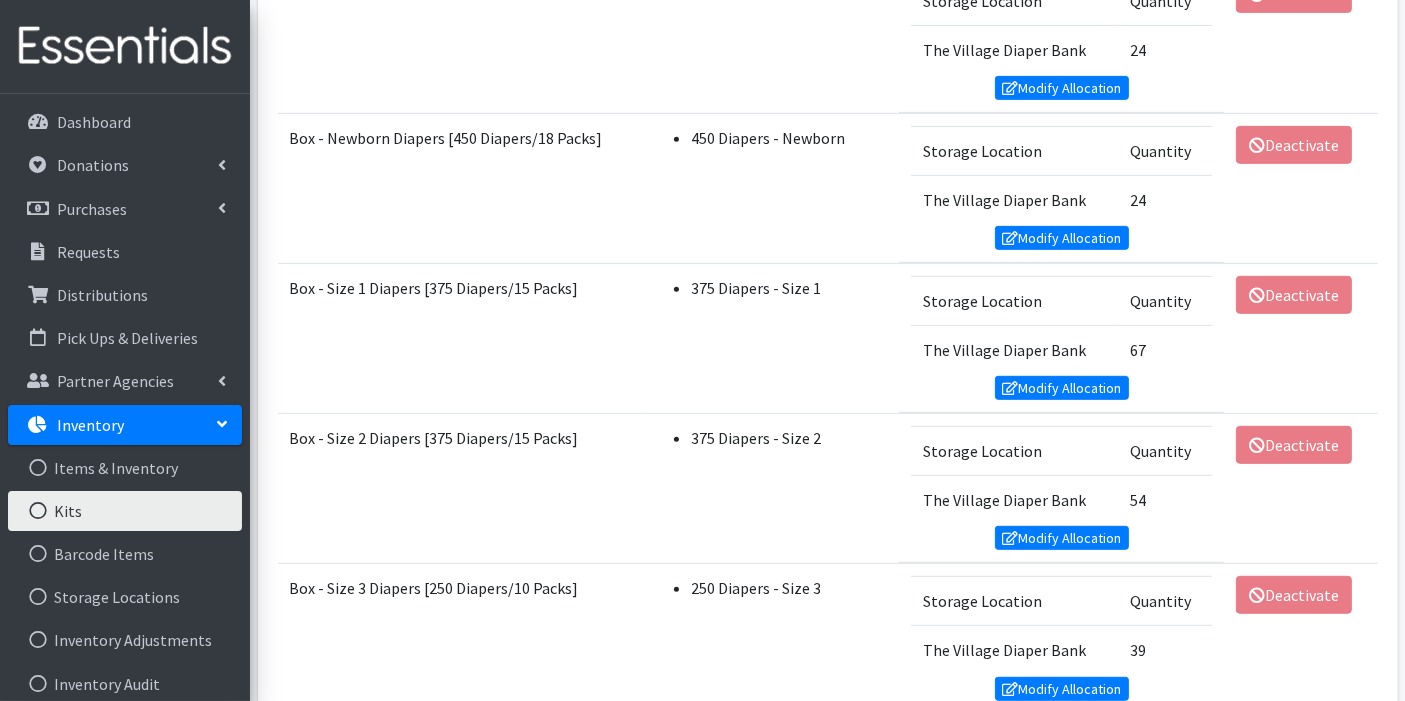 scroll, scrollTop: 964, scrollLeft: 0, axis: vertical 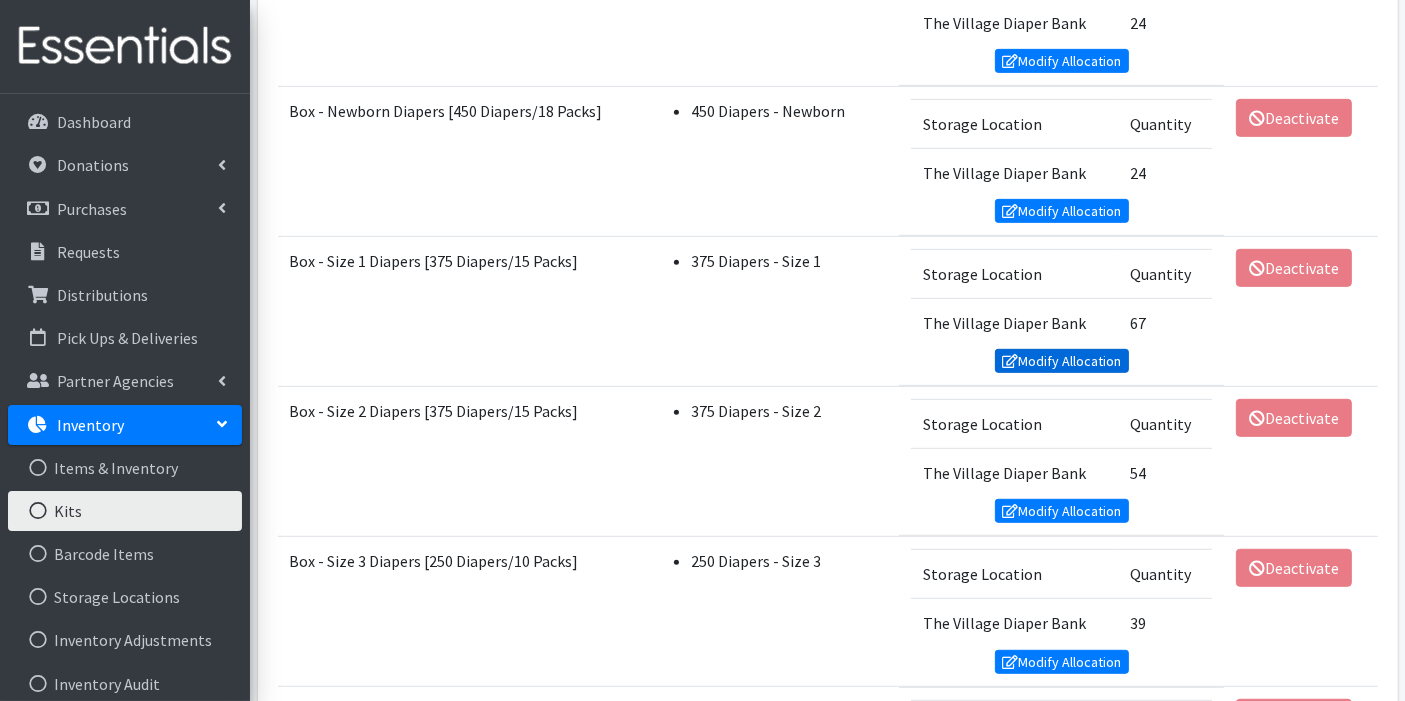 click on "Modify Allocation" at bounding box center (1062, 361) 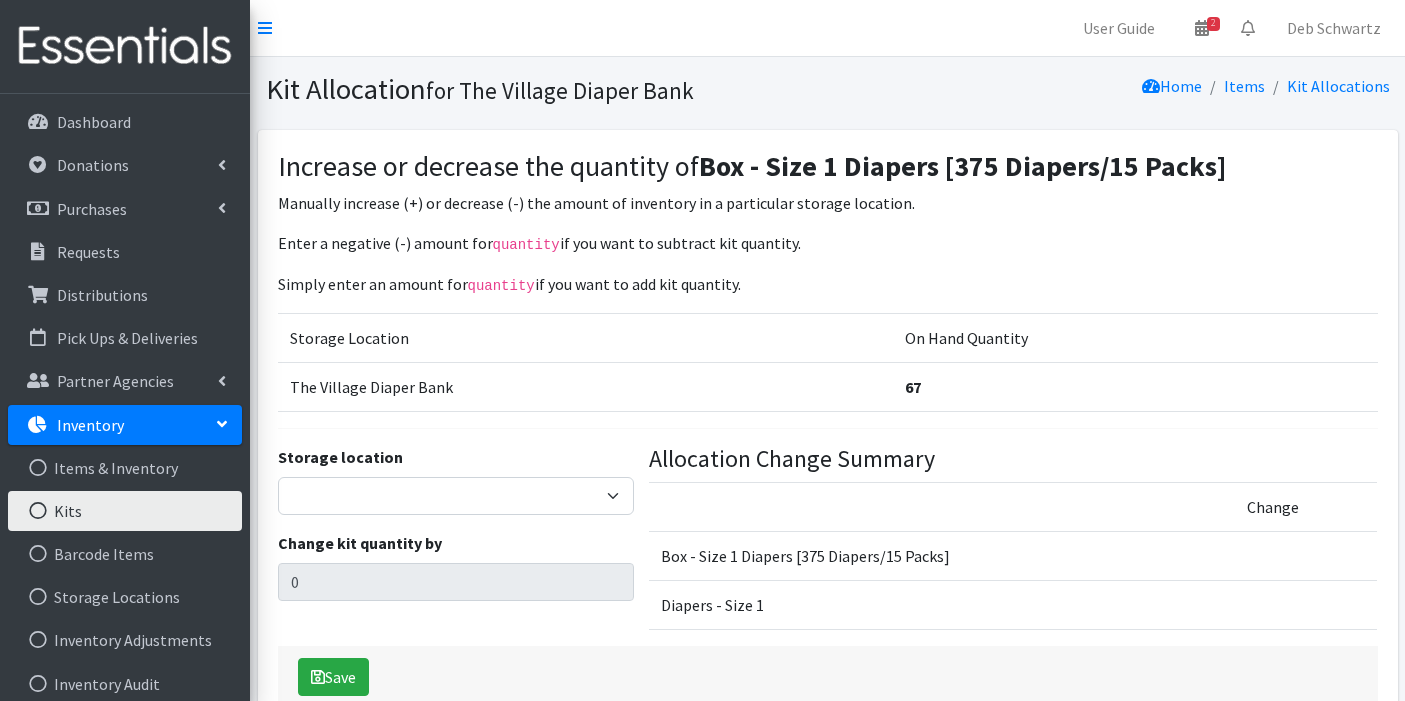 scroll, scrollTop: 0, scrollLeft: 0, axis: both 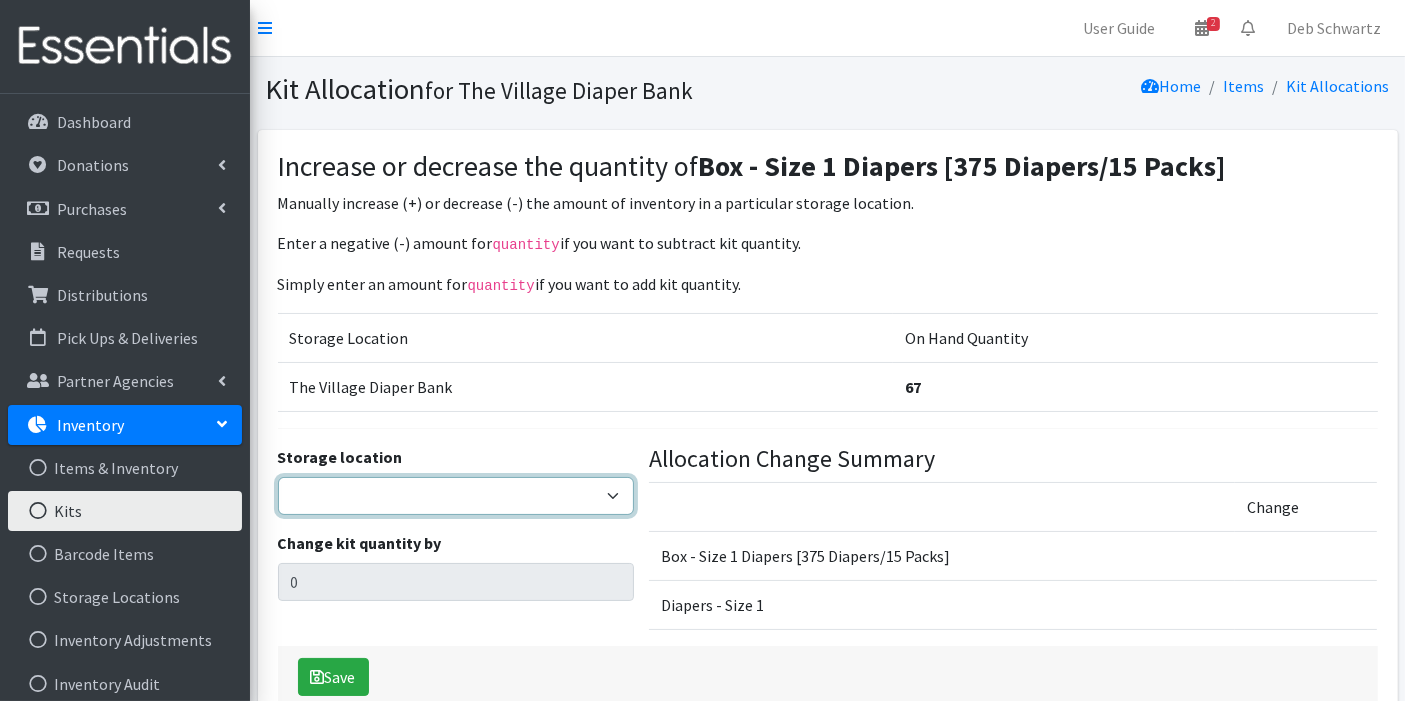 click on "The Village Diaper Bank" at bounding box center (456, 496) 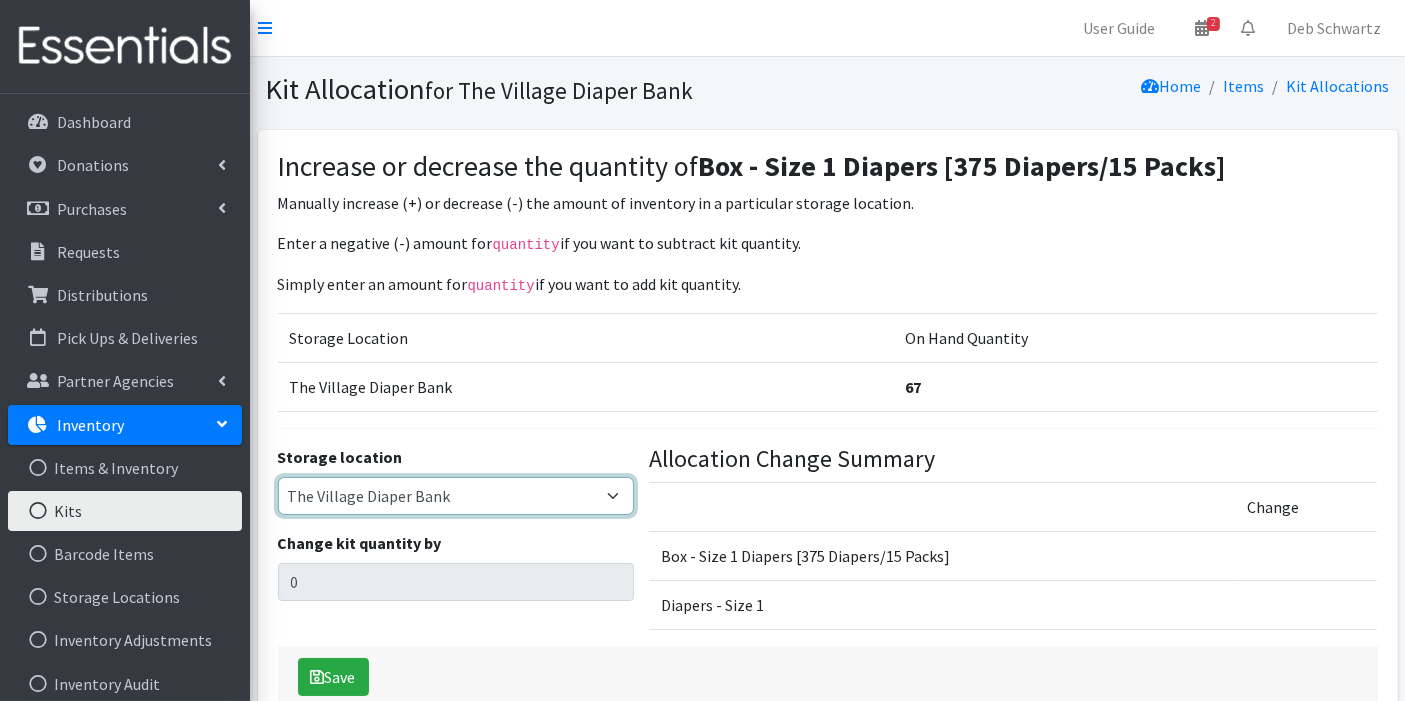 click on "The Village Diaper Bank" at bounding box center [456, 496] 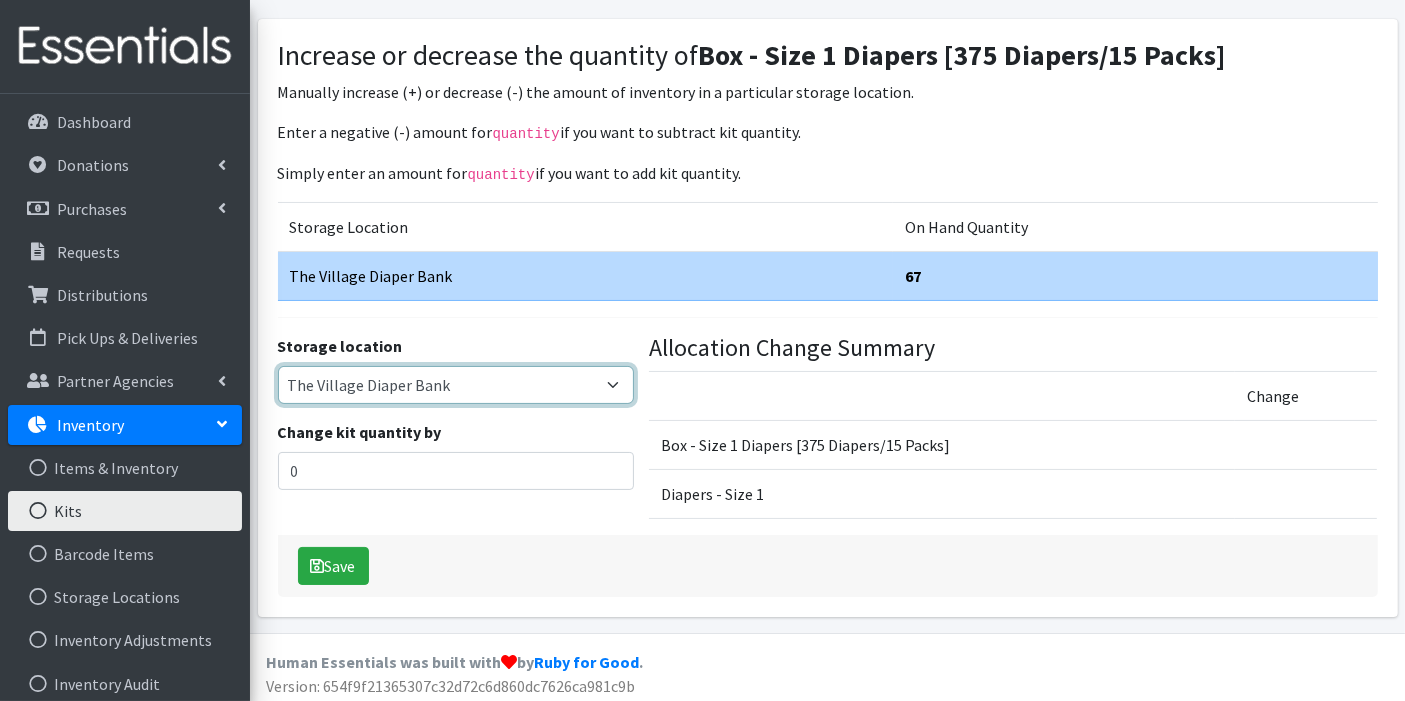 scroll, scrollTop: 112, scrollLeft: 0, axis: vertical 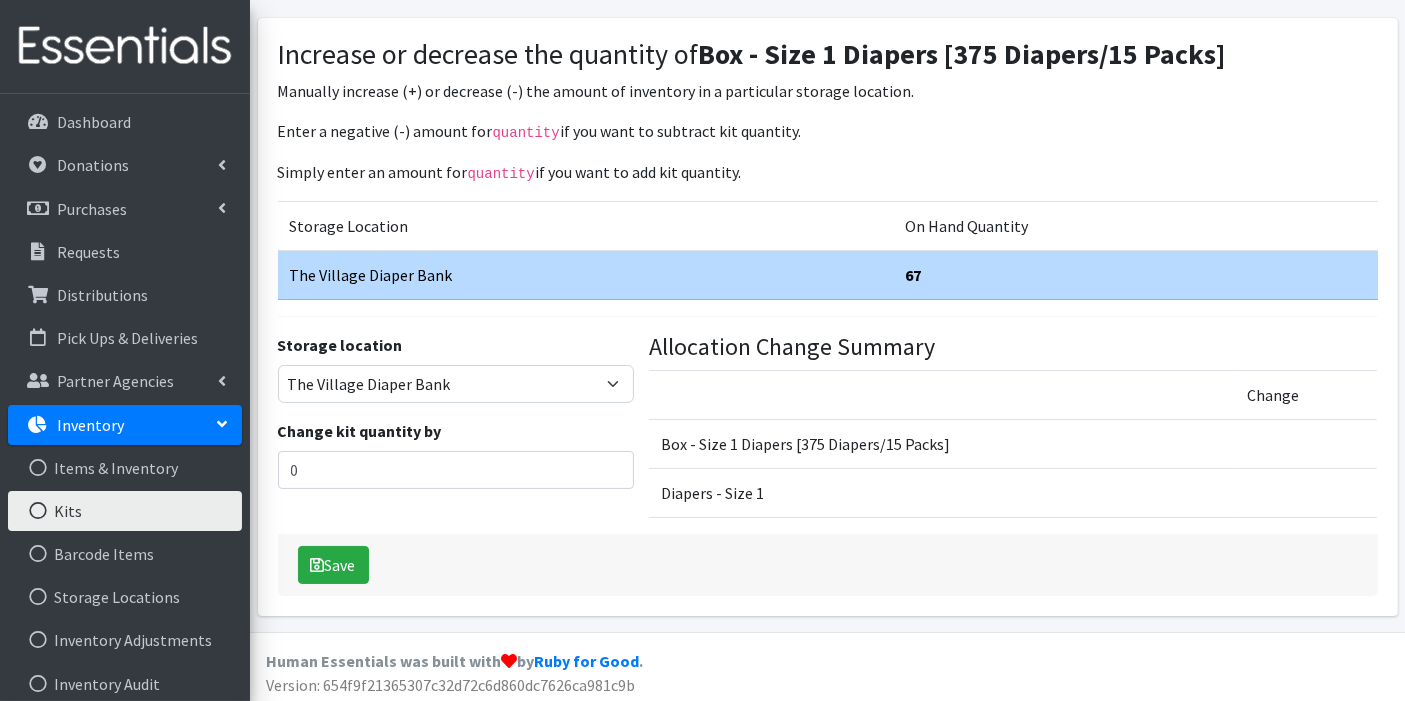 click on "Diapers - Size 1" at bounding box center [942, 492] 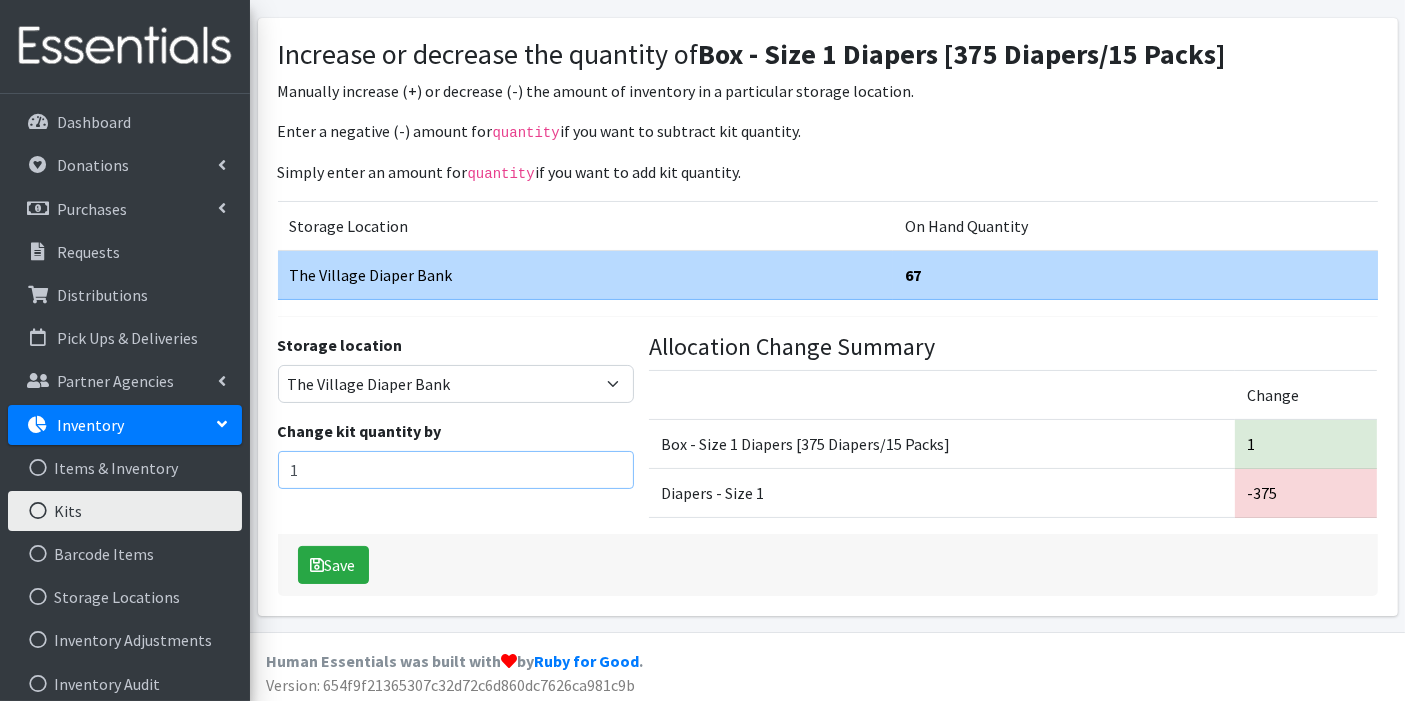 click on "1" at bounding box center [456, 470] 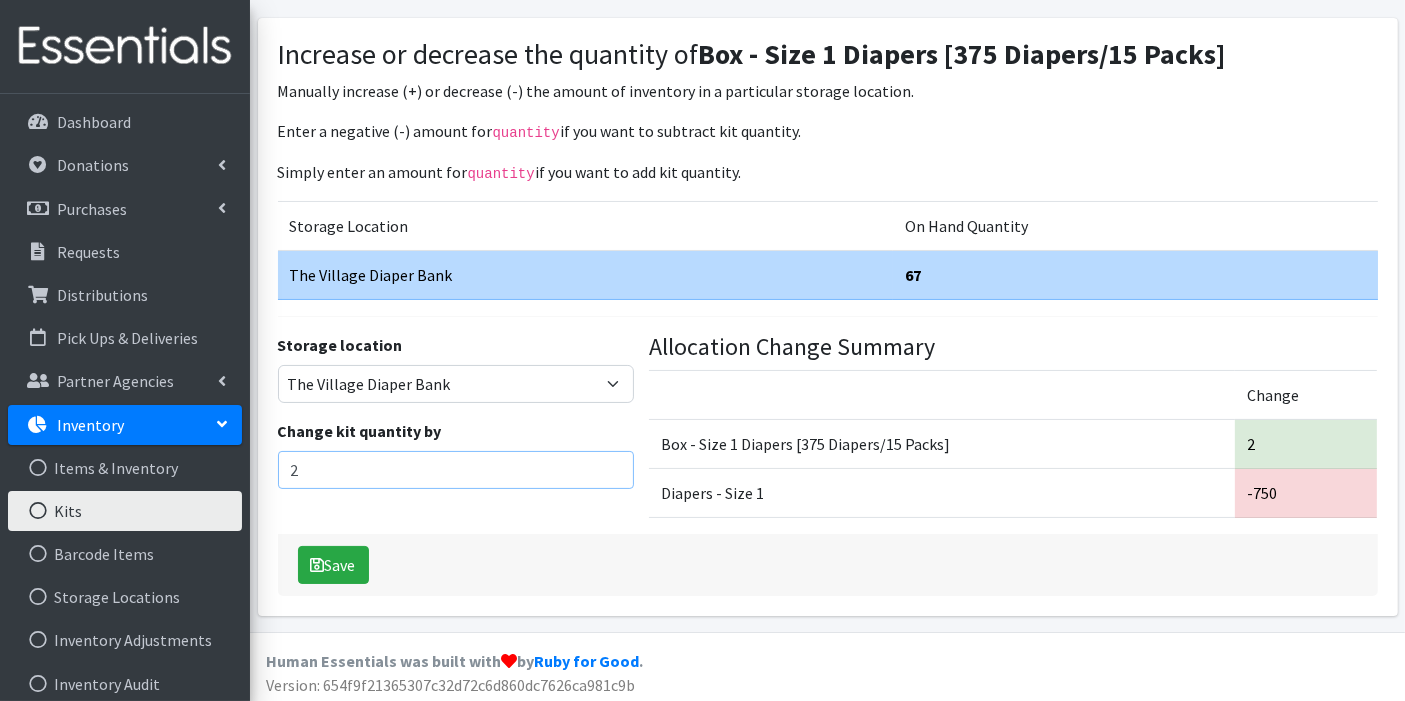 click on "2" at bounding box center [456, 470] 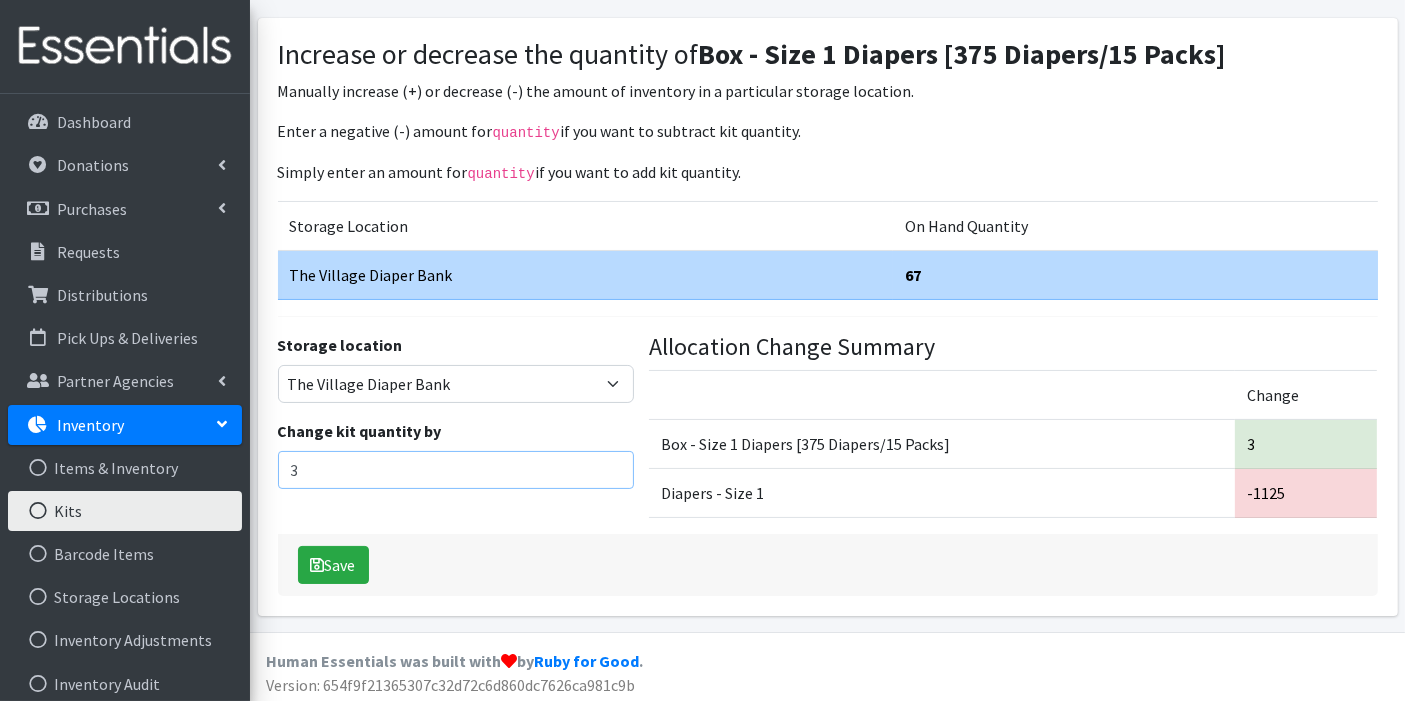 type on "3" 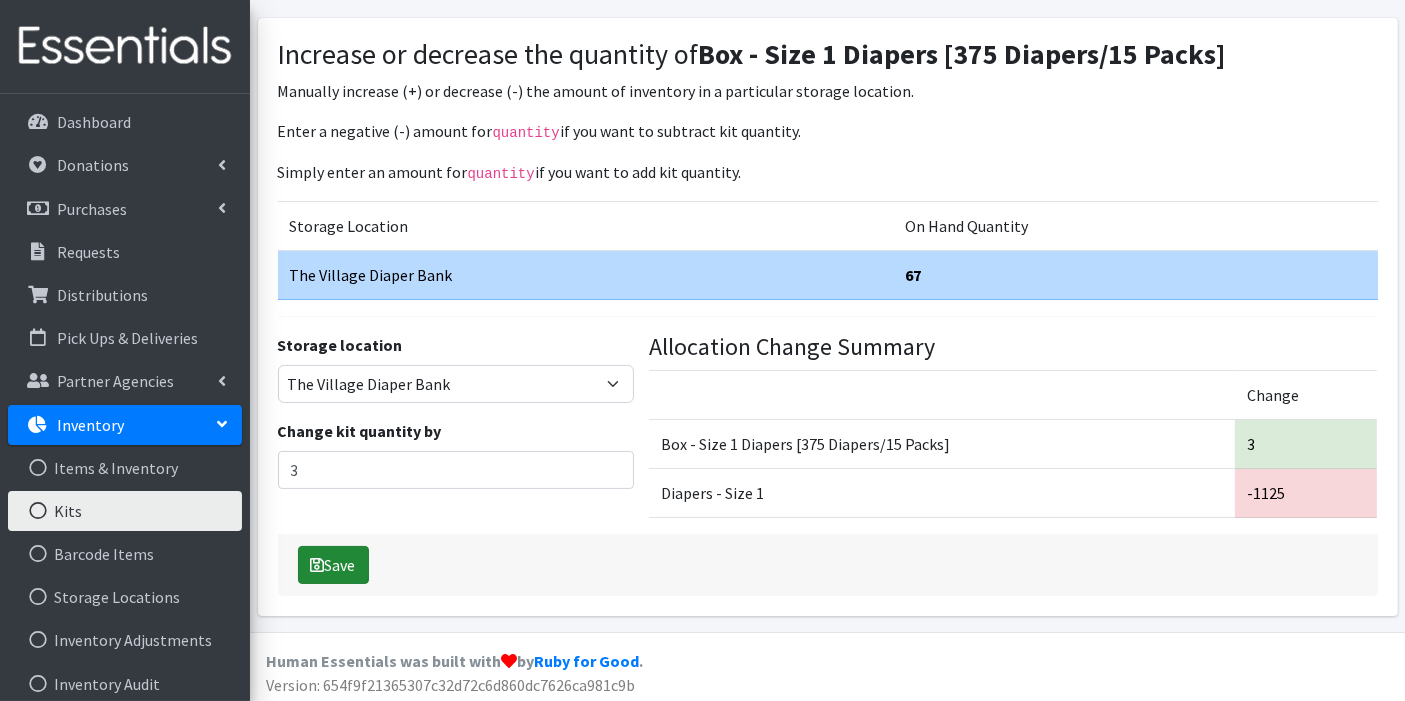 click on "Save" at bounding box center [333, 565] 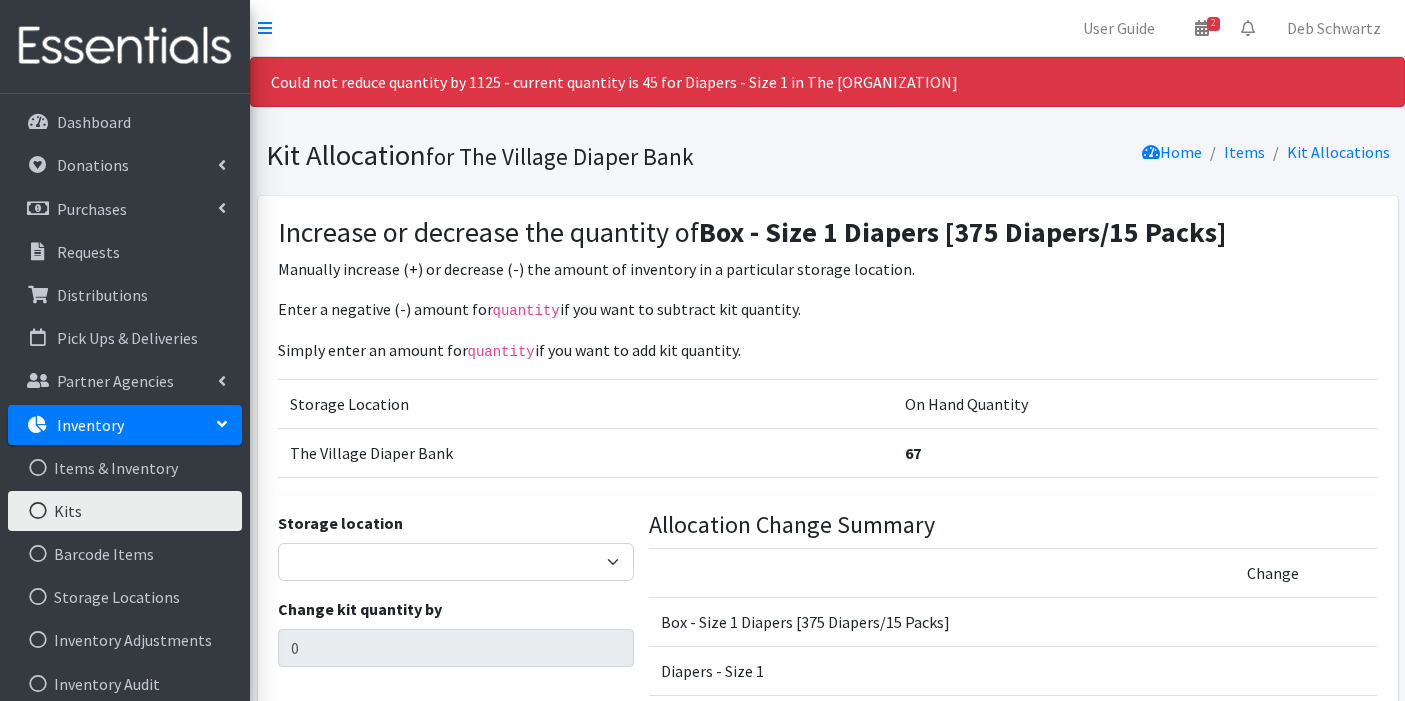 scroll, scrollTop: 0, scrollLeft: 0, axis: both 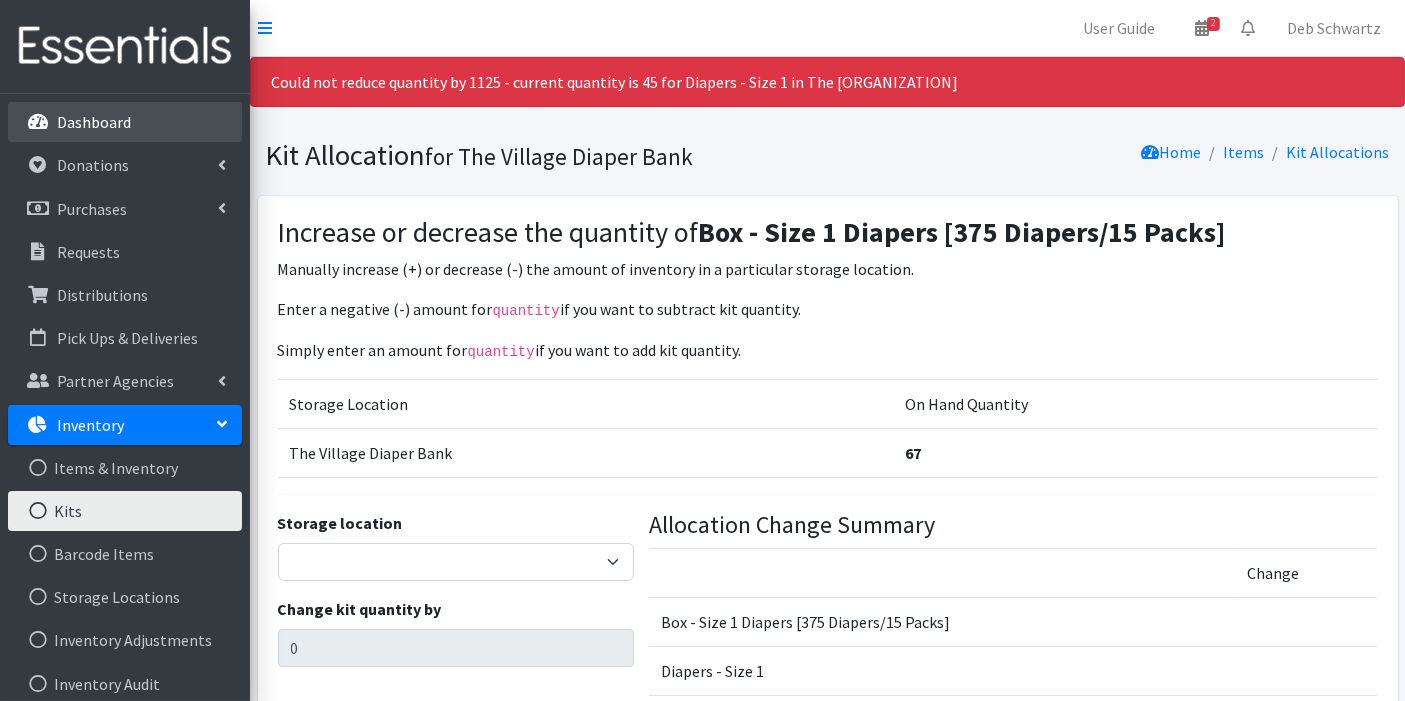 click on "Dashboard" at bounding box center (94, 122) 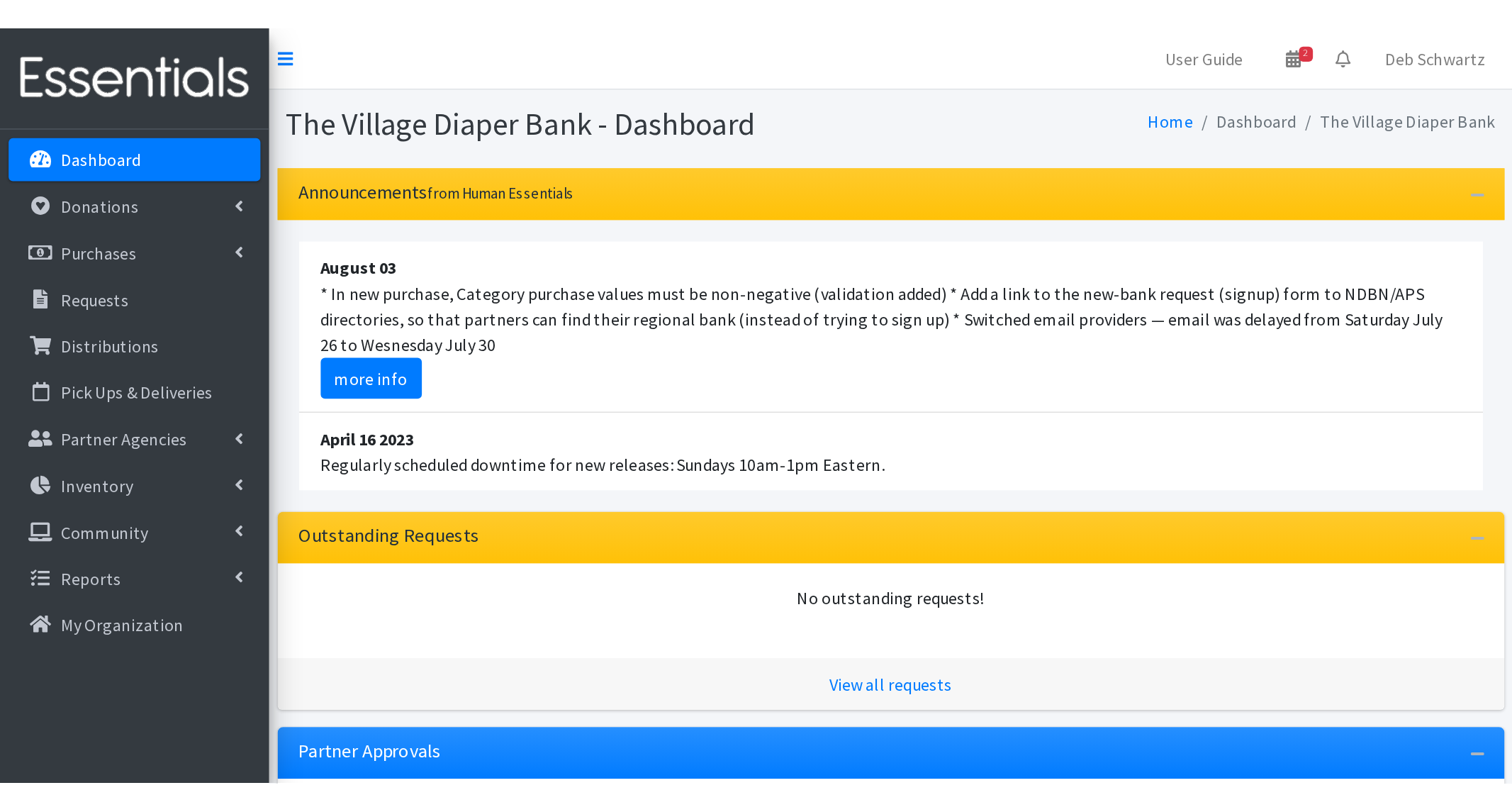 scroll, scrollTop: 0, scrollLeft: 0, axis: both 